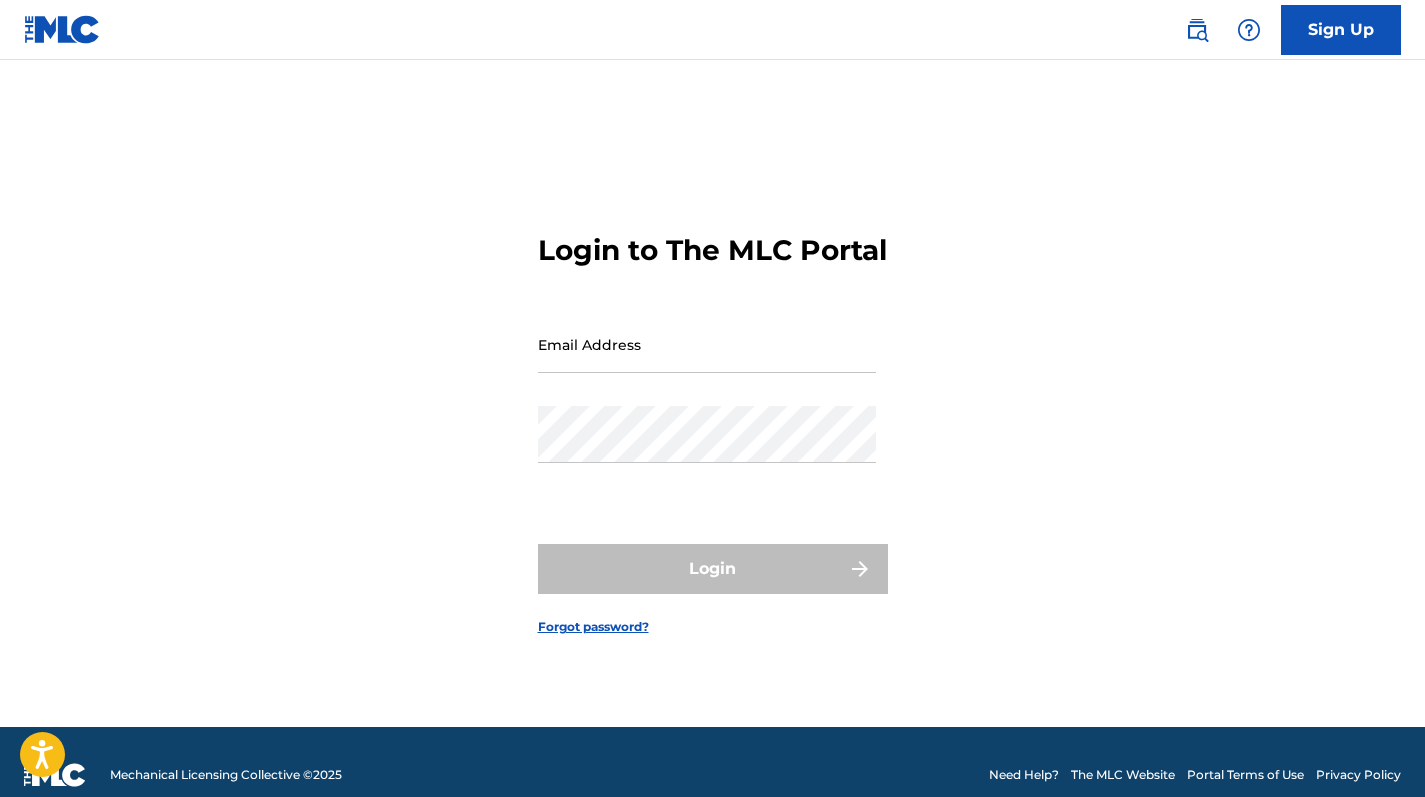 scroll, scrollTop: 0, scrollLeft: 0, axis: both 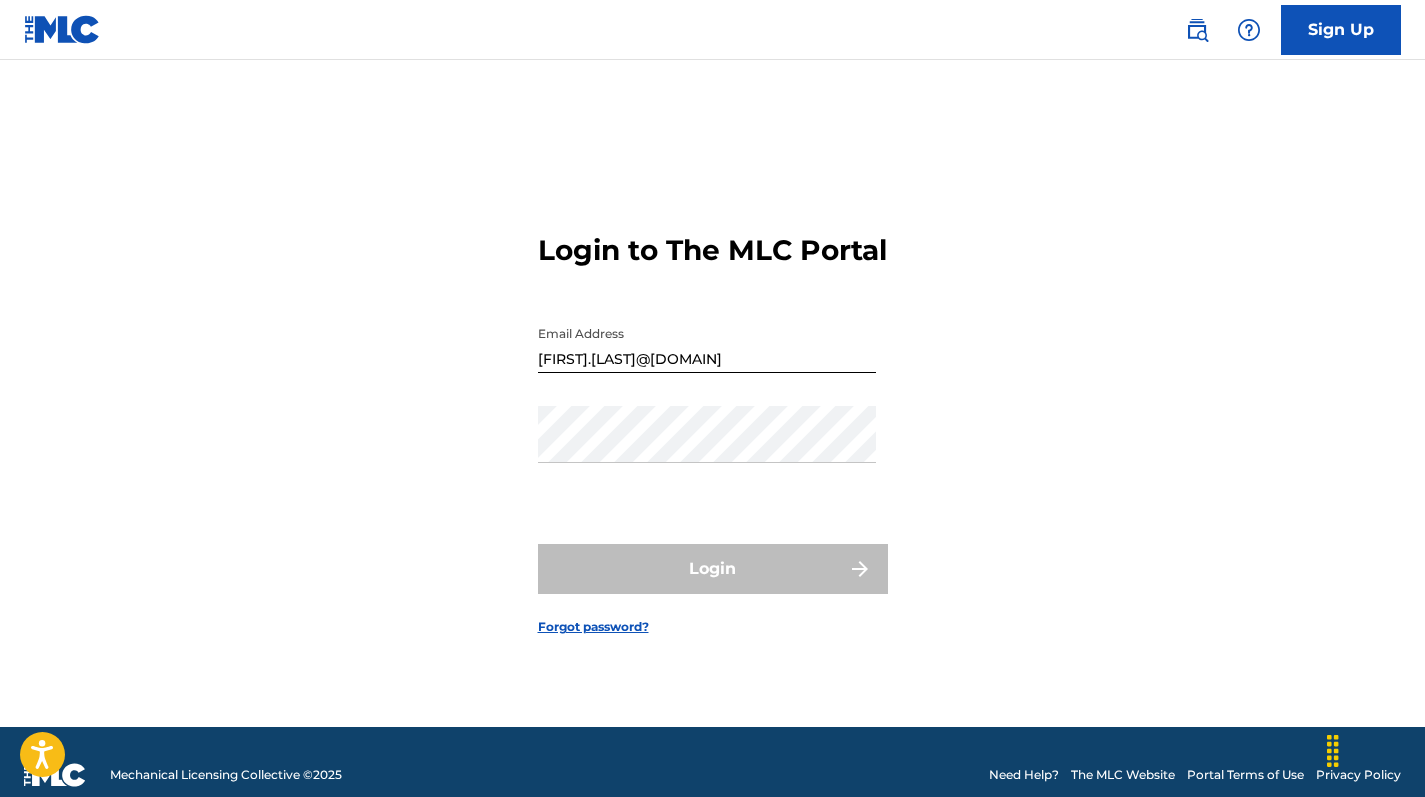 click on "Accessibility Screen-Reader Guide, Feedback, and Issue Reporting | New window Consent Details [#IABV2SETTINGS#] About This website uses cookies We use cookies to personalise content and ads, to provide social media features and to analyse our traffic. We also share information about your use of our site with our social media, advertising and analytics partners who may combine it with other information that you’ve provided to them or that they’ve collected from your use of their services. You consent to our cookies if you continue to use our website. Consent Selection Necessary   Preferences   Statistics   Marketing   Show details Details Necessary    41   Necessary cookies help make a website usable by enabling basic functions like page navigation and access to secure areas of the website. The website cannot function properly without these cookies.  Meta Platforms, Inc. 3 Learn more about this provider lastExternalReferrer Detects how the user reached the website by registering their last URL-address. 4 3" at bounding box center [712, 398] 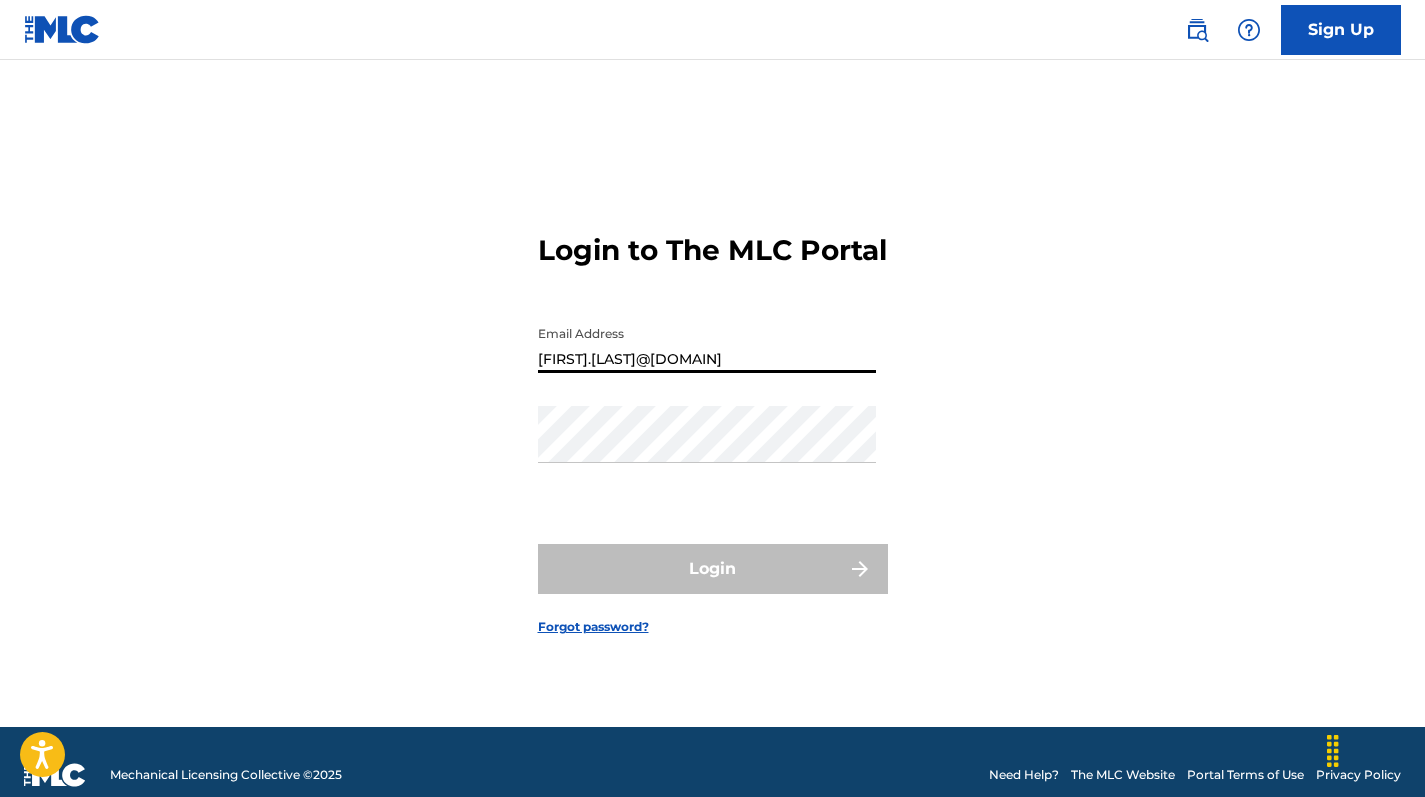 type on "[FIRST].[LAST]@[DOMAIN]" 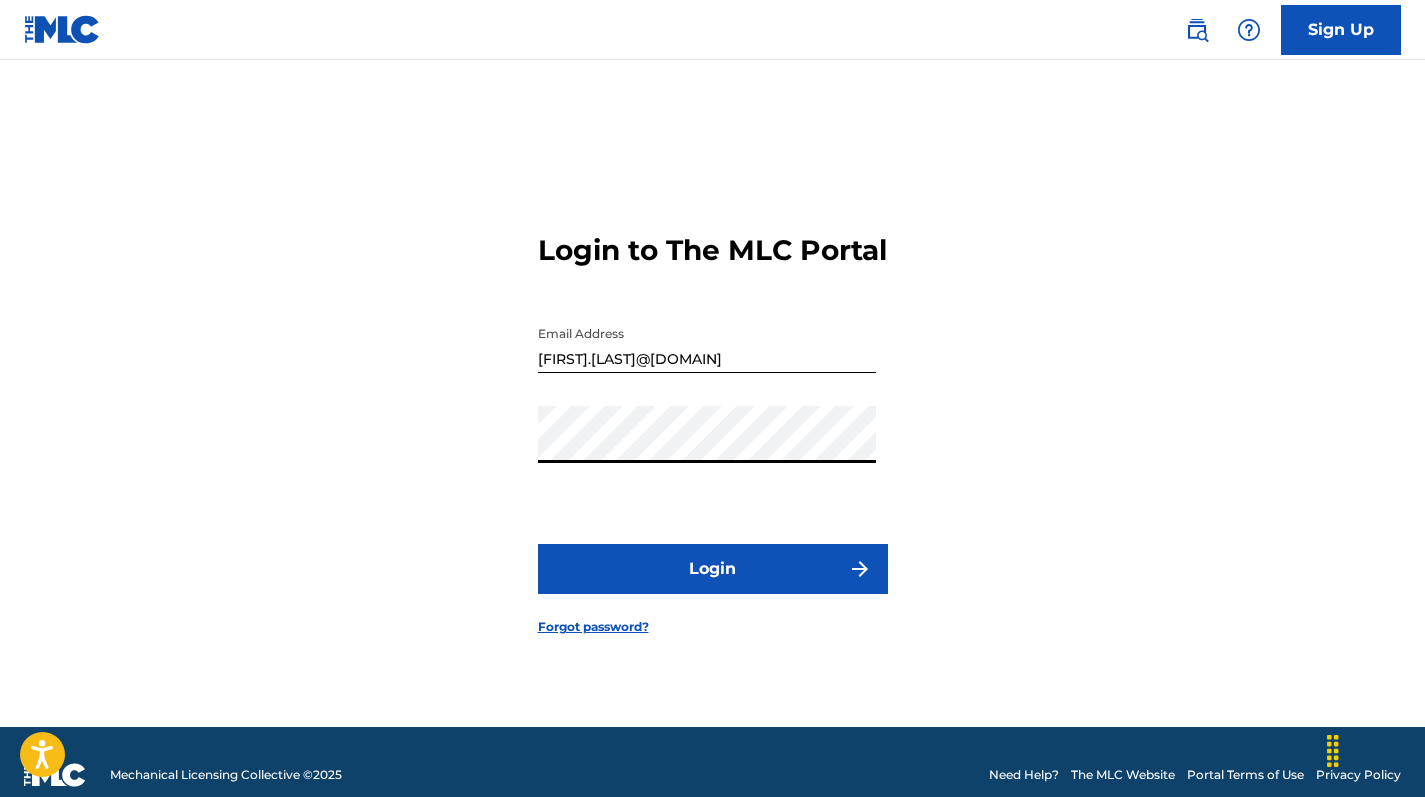 click on "Login" at bounding box center [713, 569] 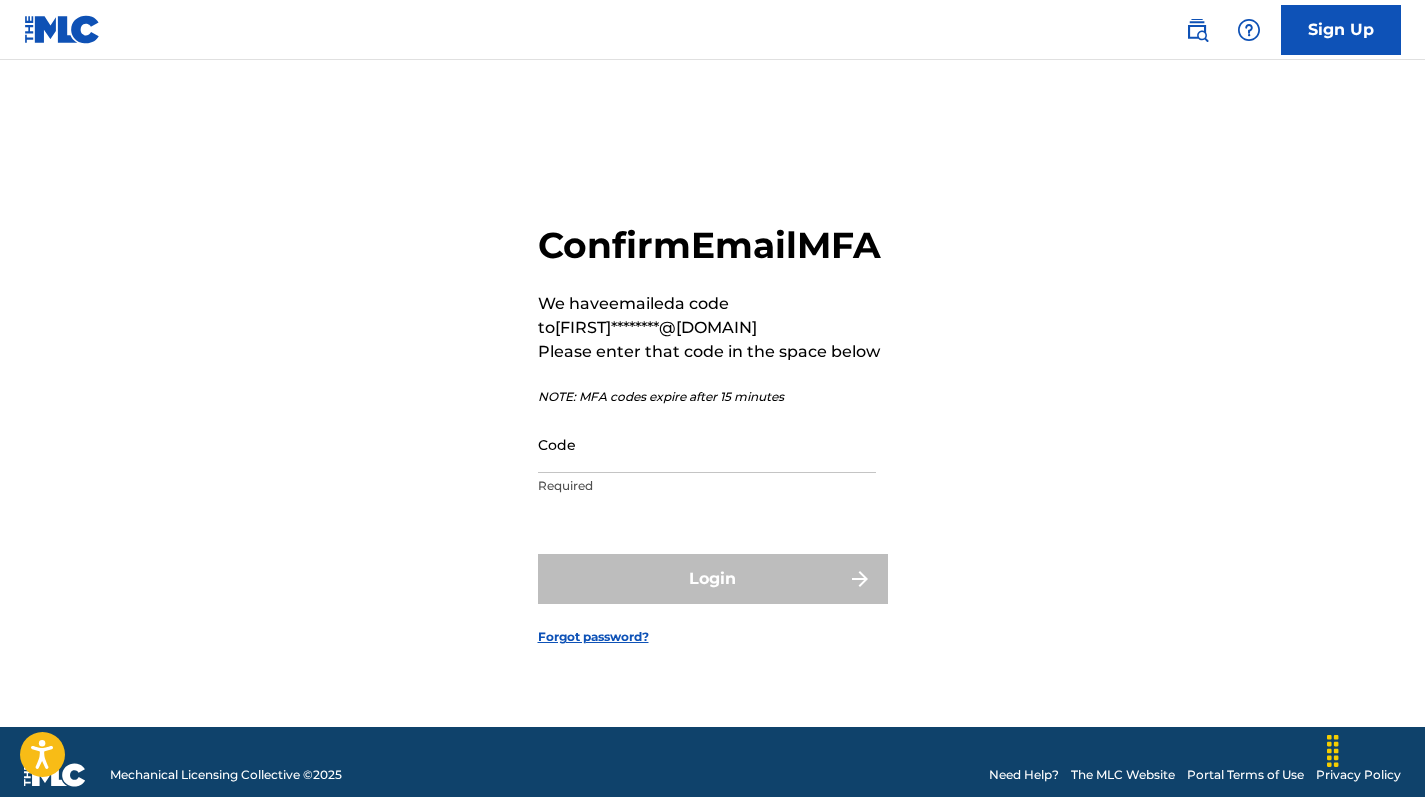 click on "Code" at bounding box center (707, 444) 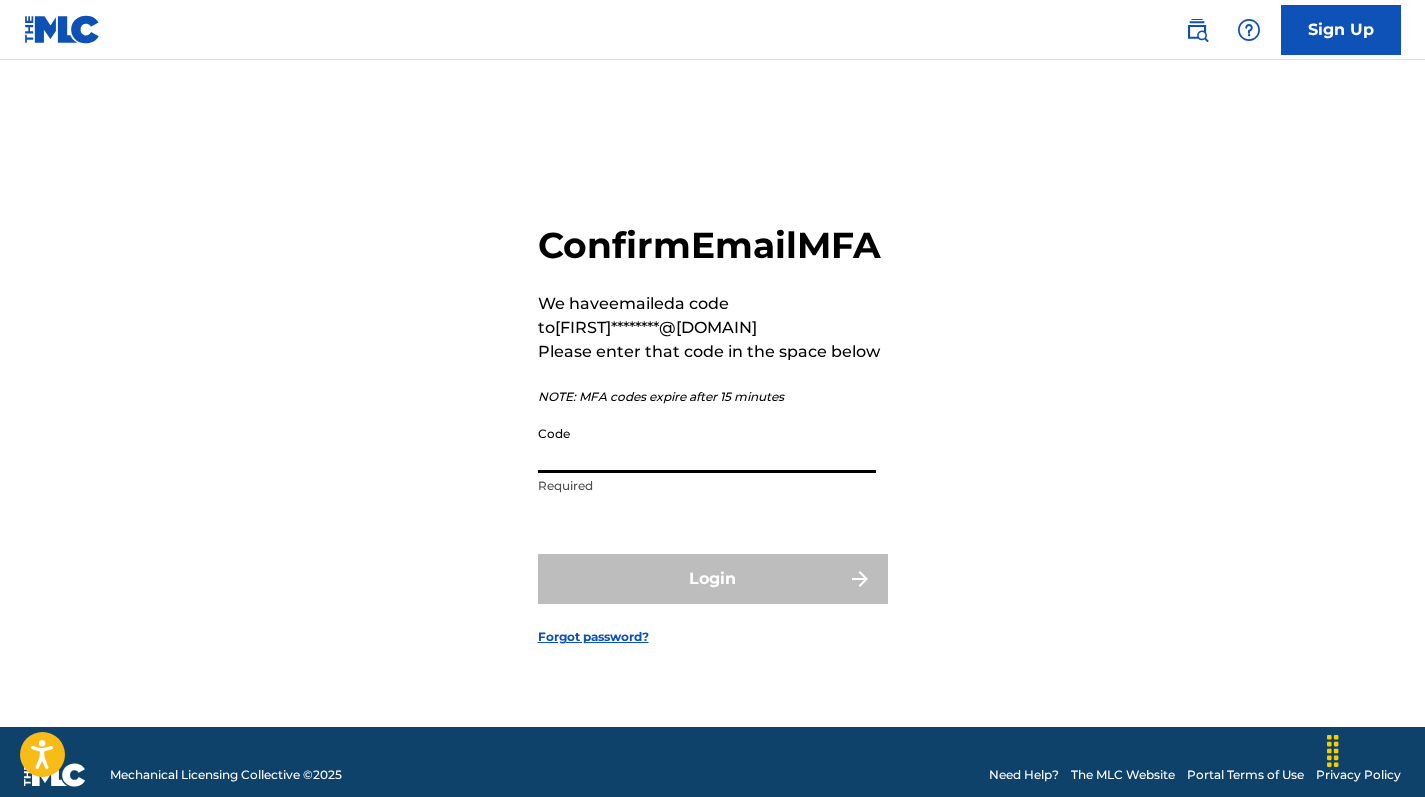 click on "Code" at bounding box center (707, 444) 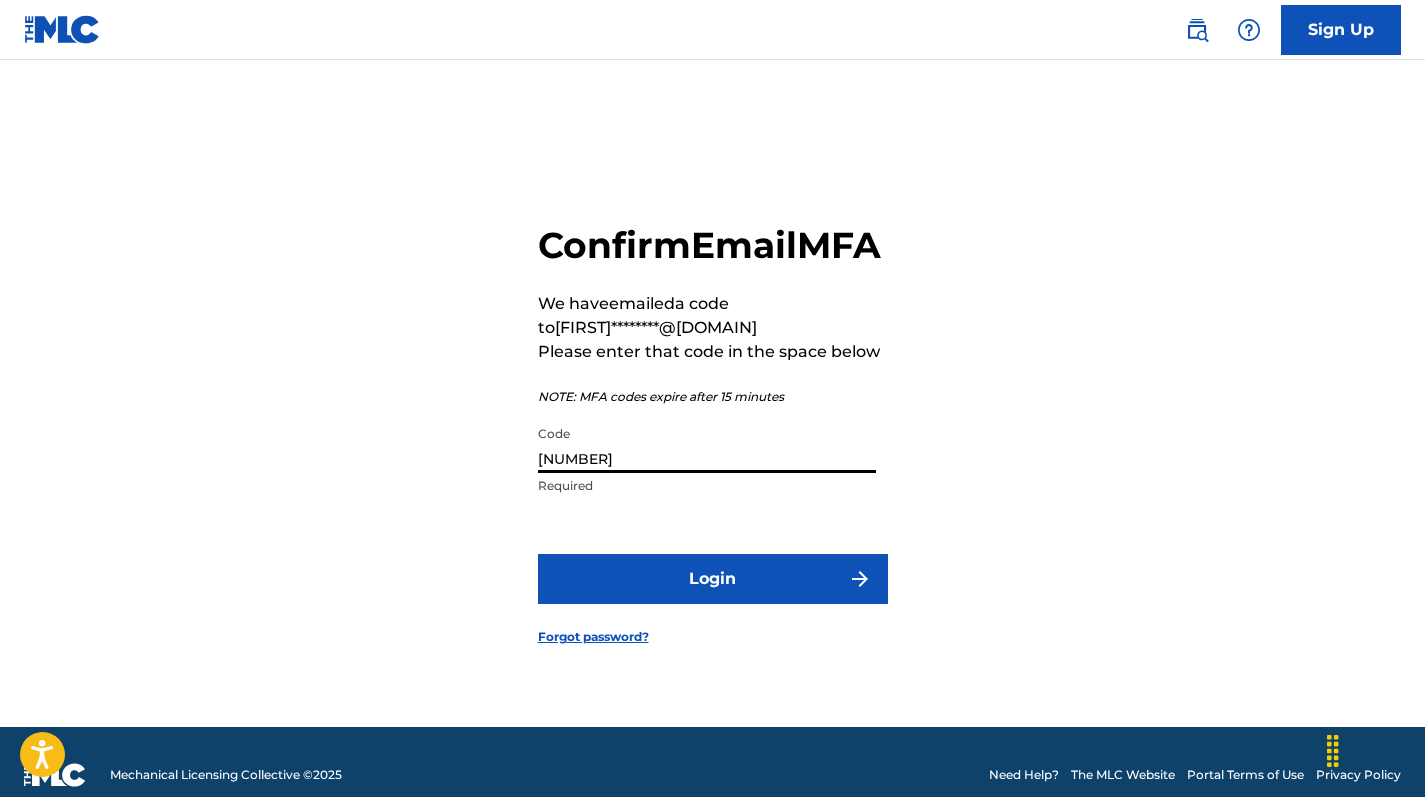 type on "[NUMBER]" 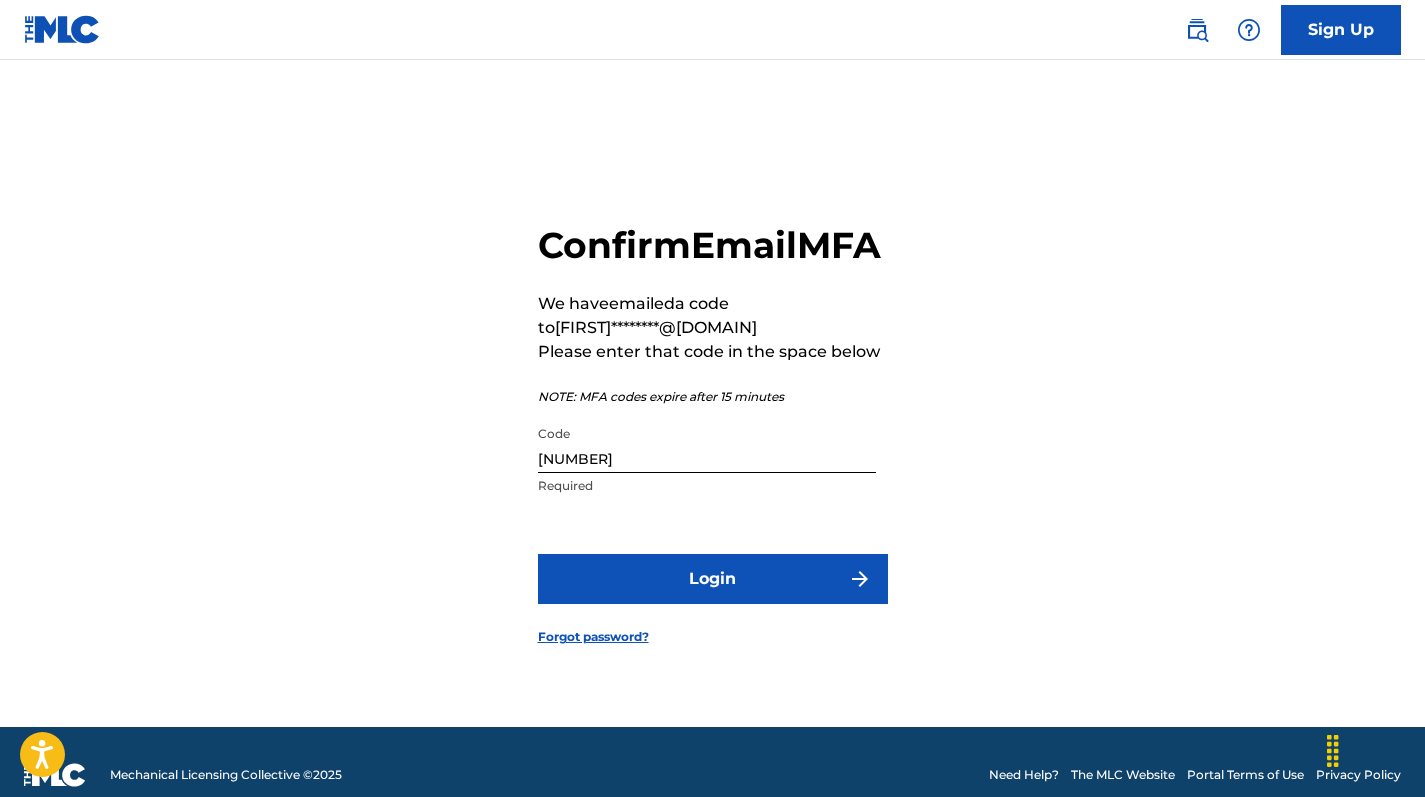 click on "Login" at bounding box center [713, 579] 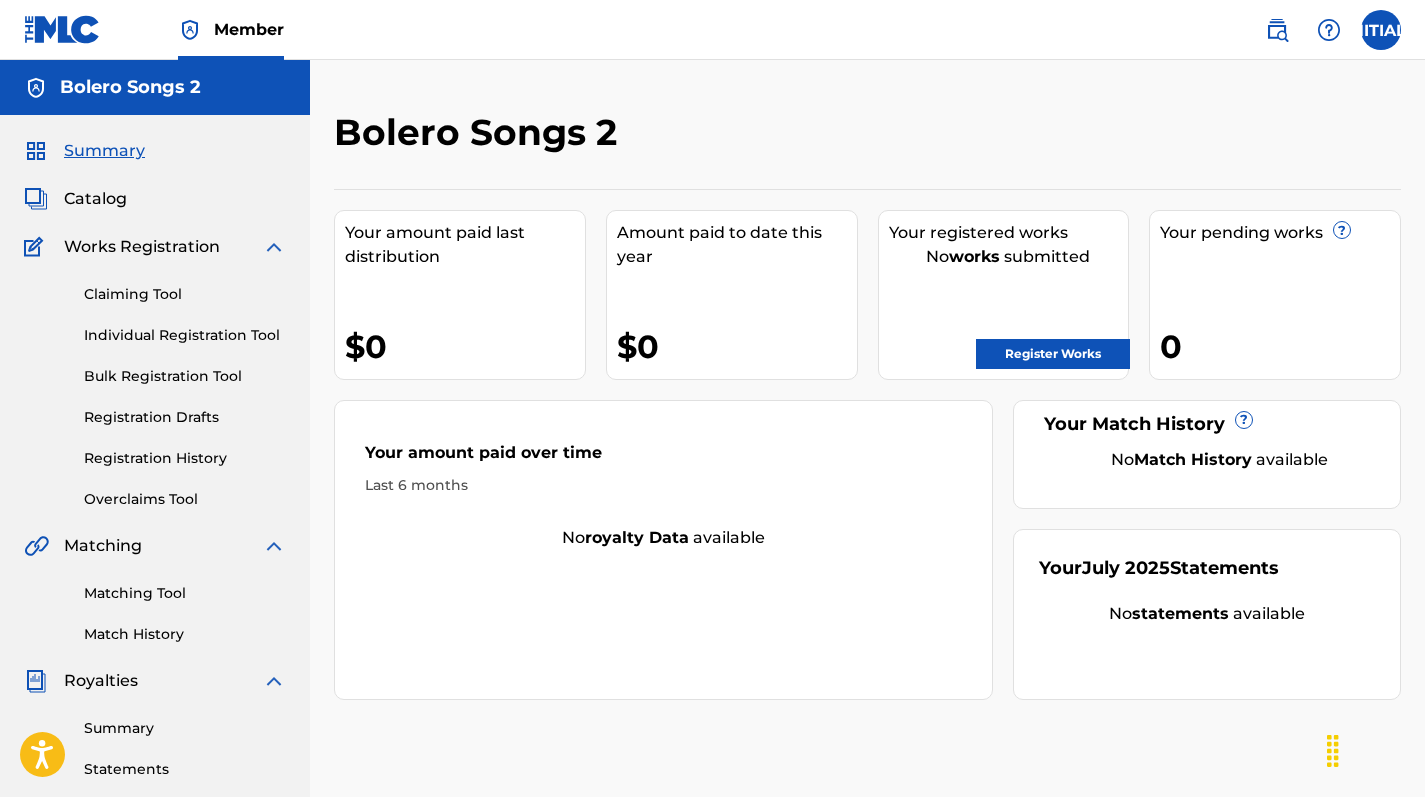 scroll, scrollTop: 0, scrollLeft: 0, axis: both 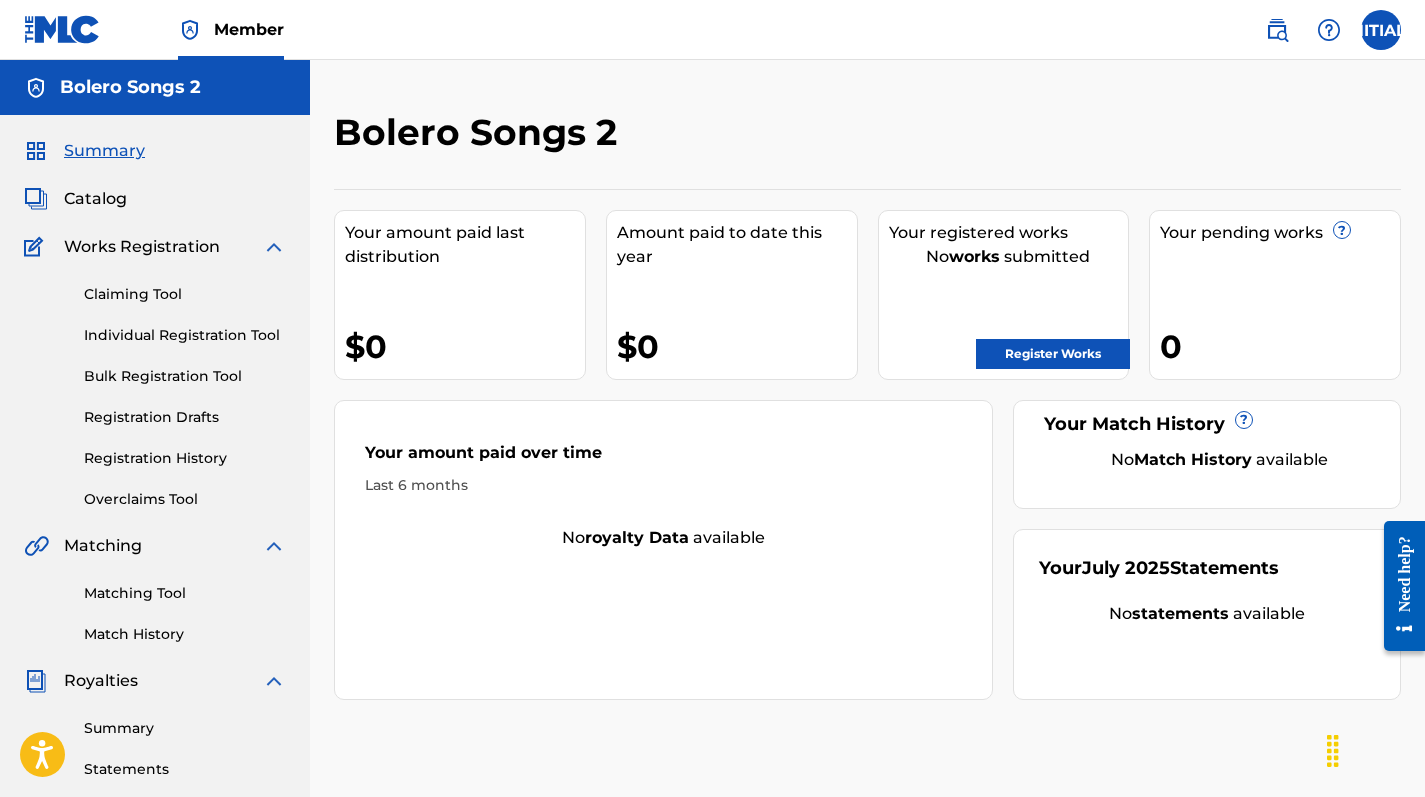 click on "Catalog" at bounding box center [95, 199] 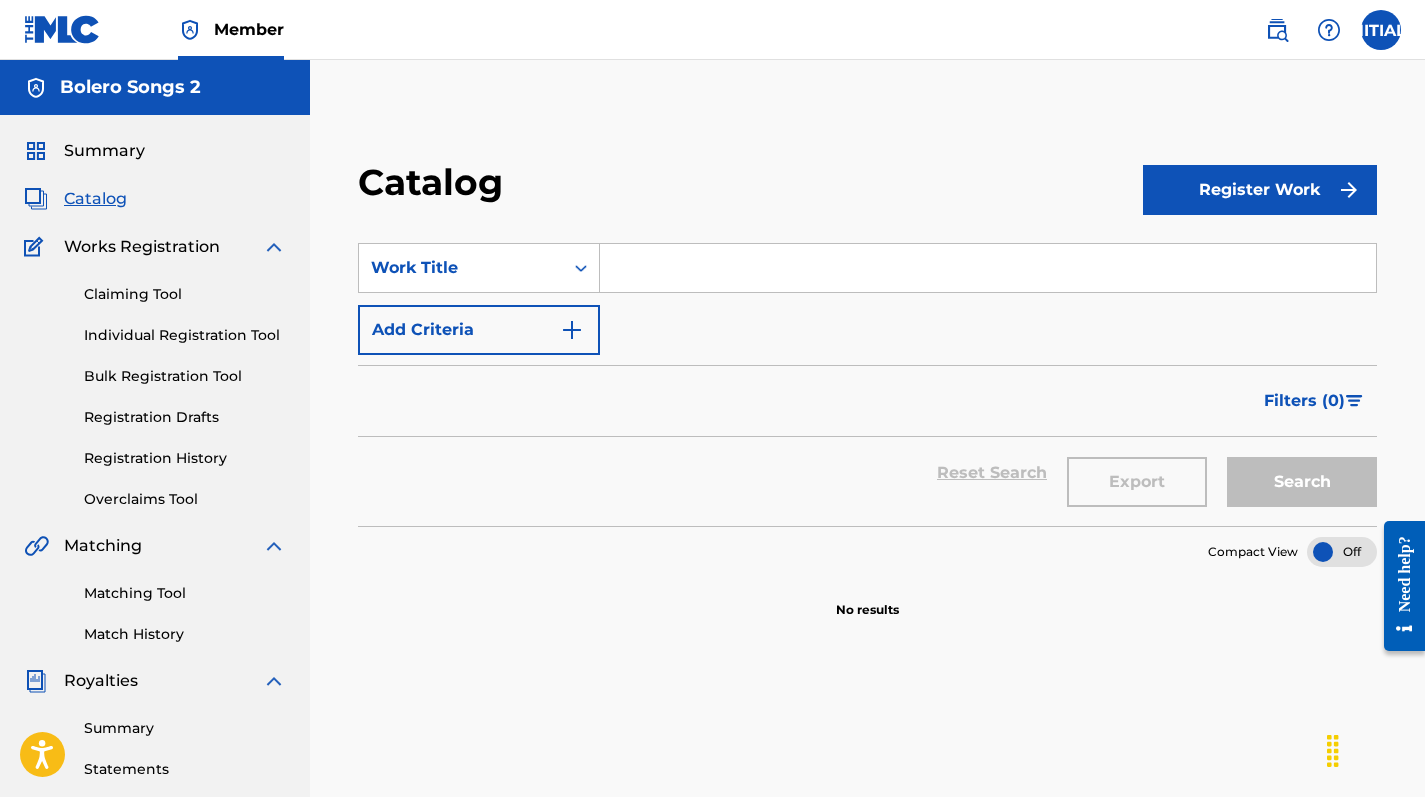 click on "Registration History" at bounding box center [185, 458] 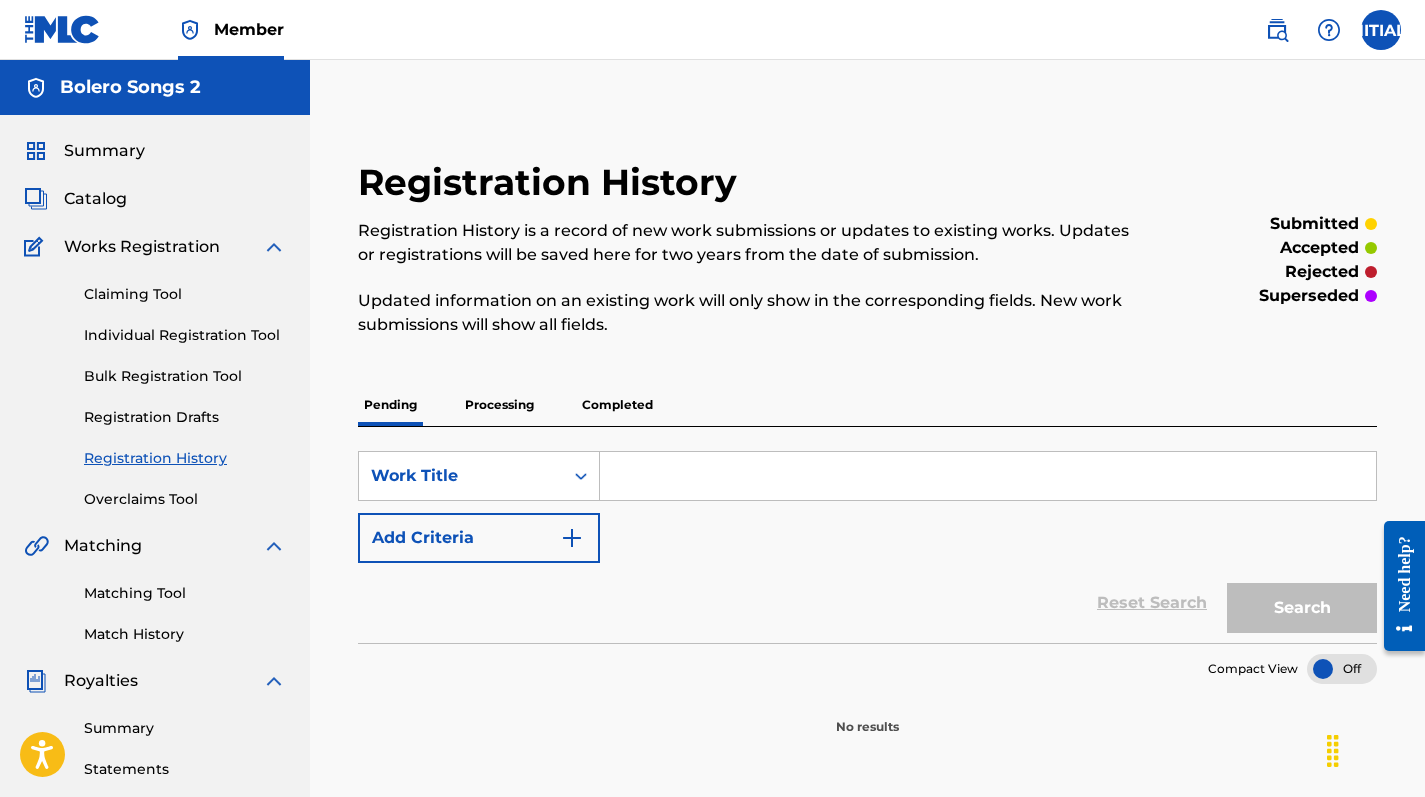 click on "Summary" at bounding box center (104, 151) 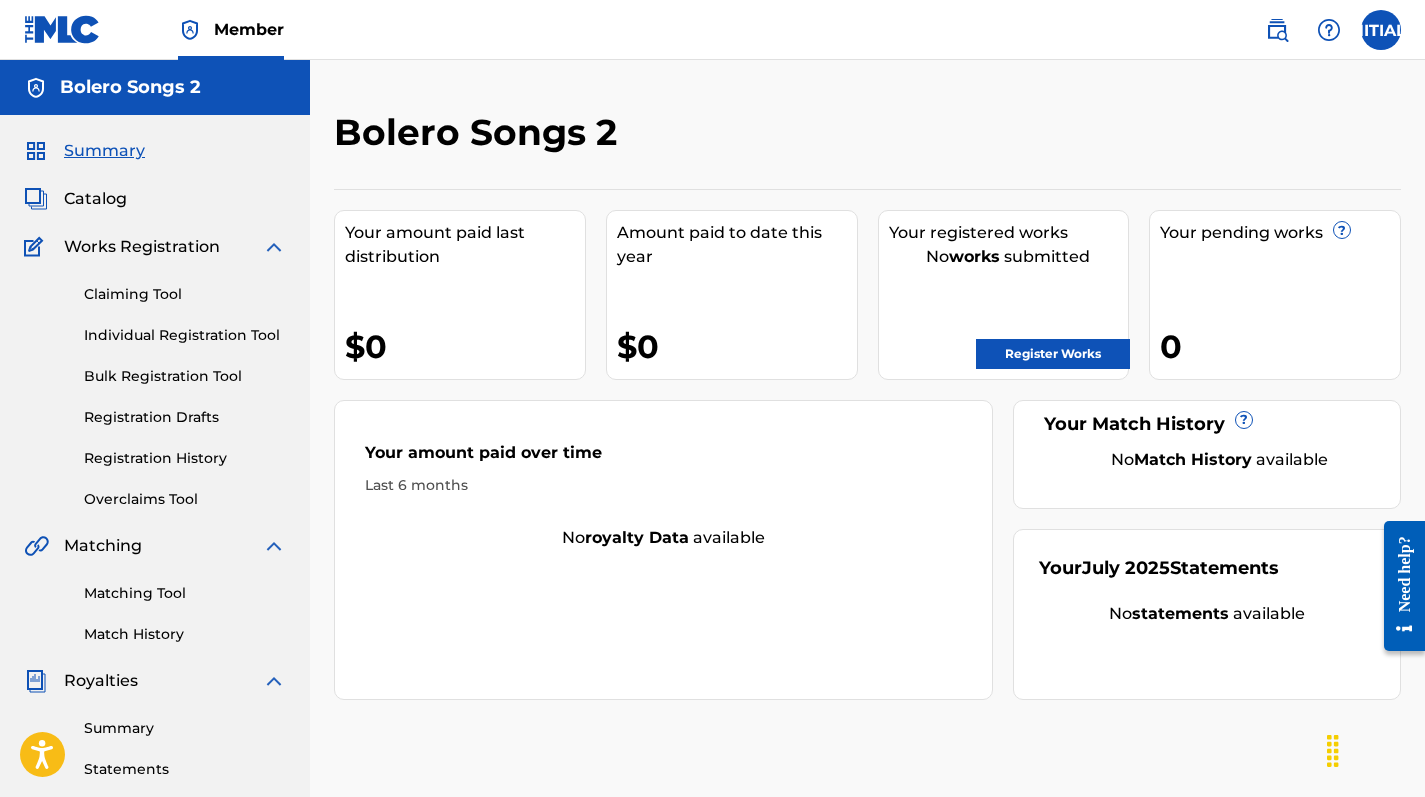 scroll, scrollTop: 0, scrollLeft: 0, axis: both 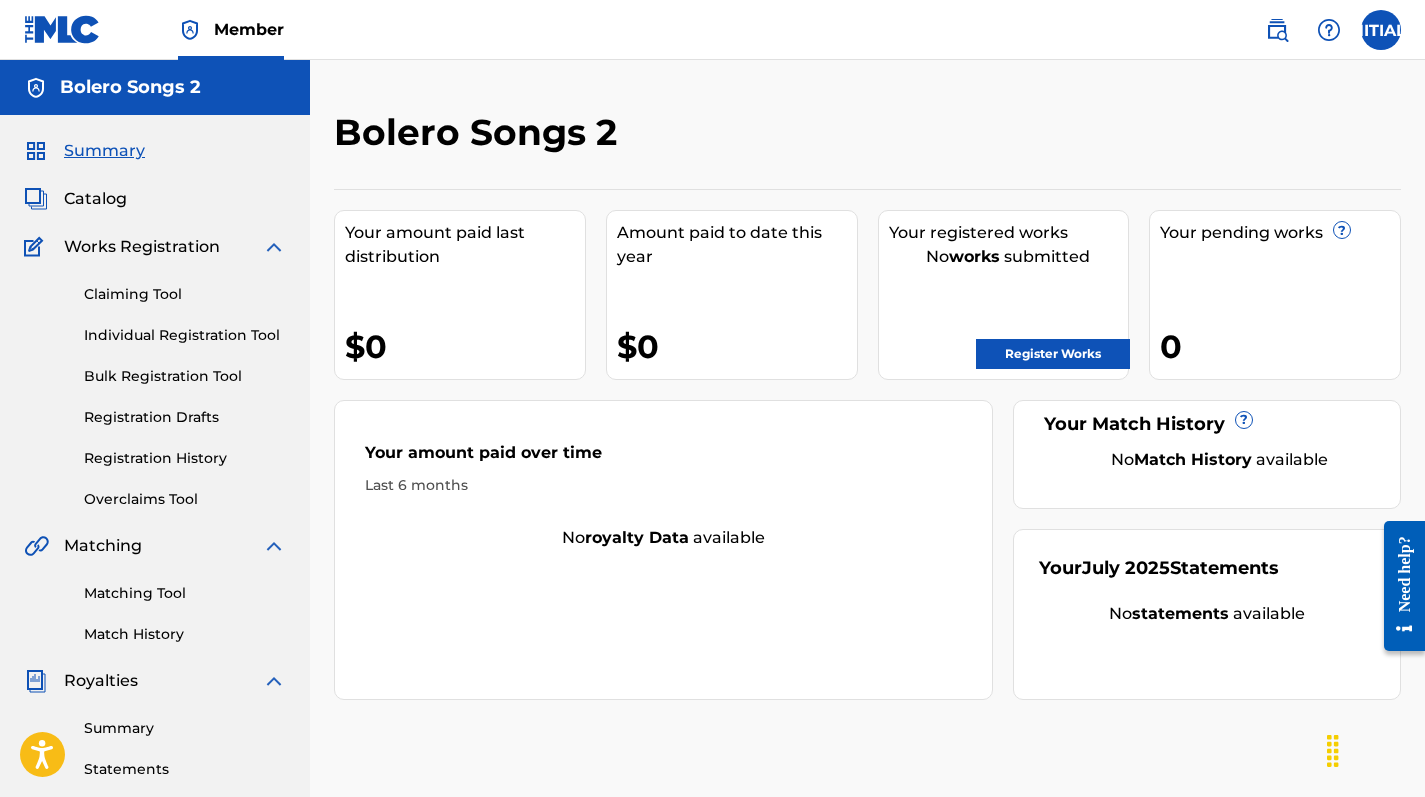 click on "Catalog" at bounding box center [95, 199] 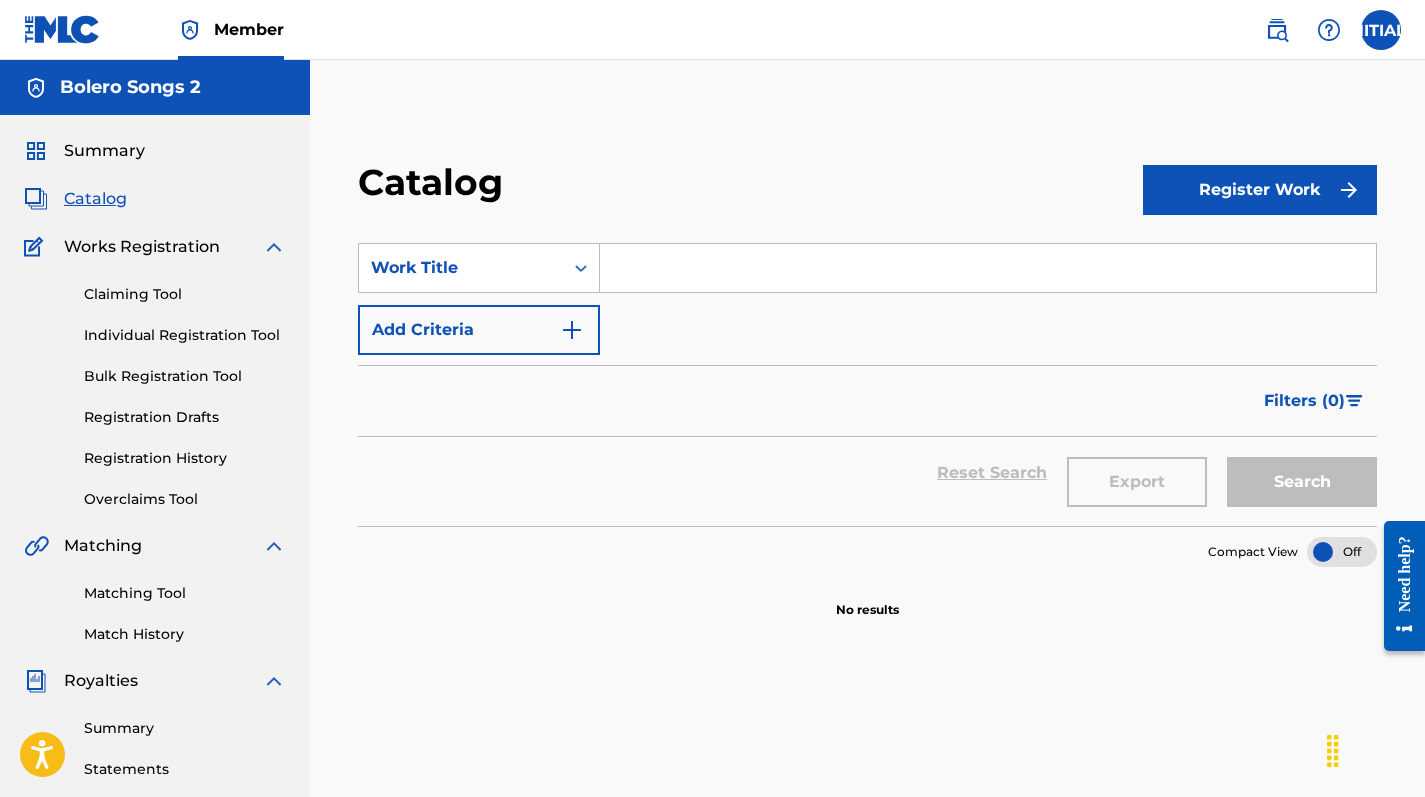 click at bounding box center [1381, 30] 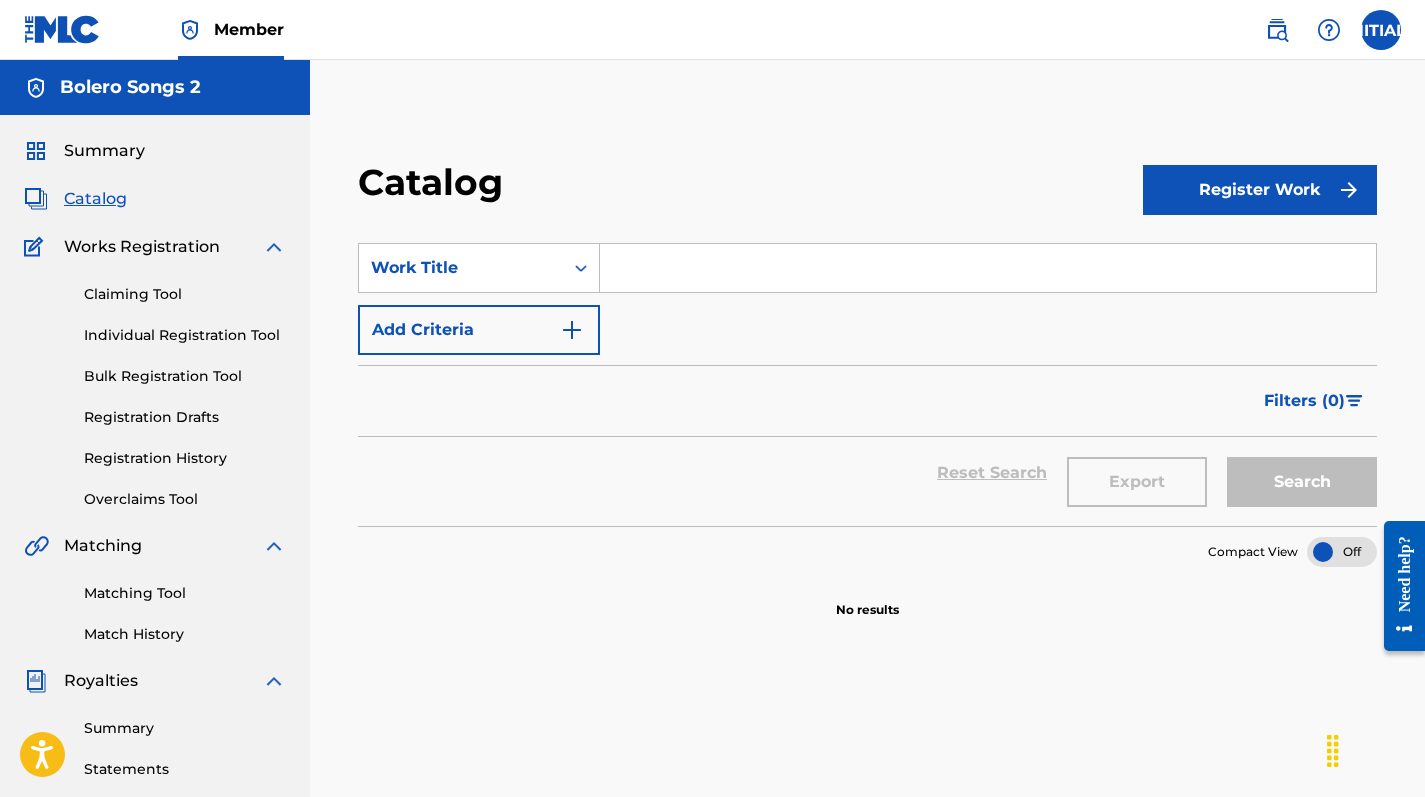 click at bounding box center (274, 247) 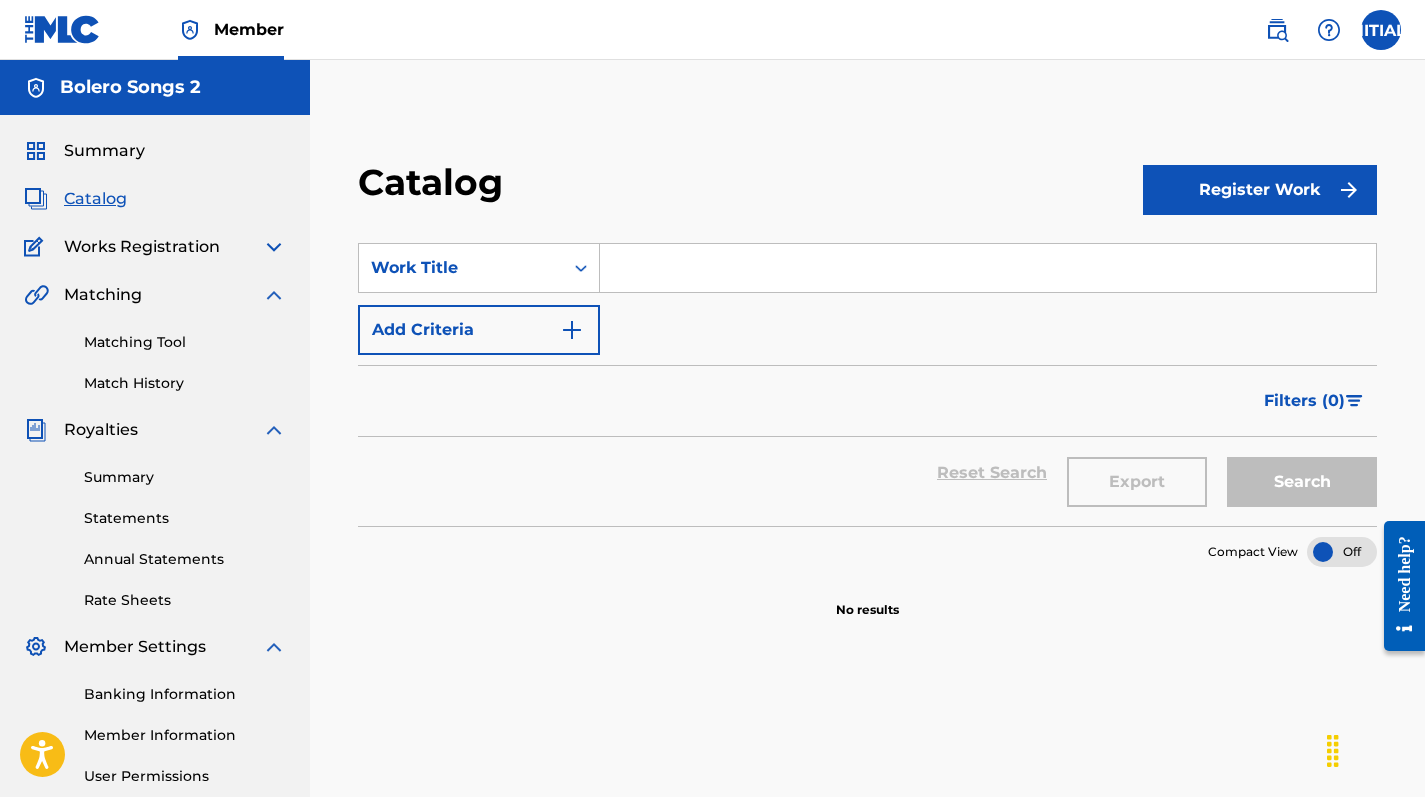 click at bounding box center [274, 247] 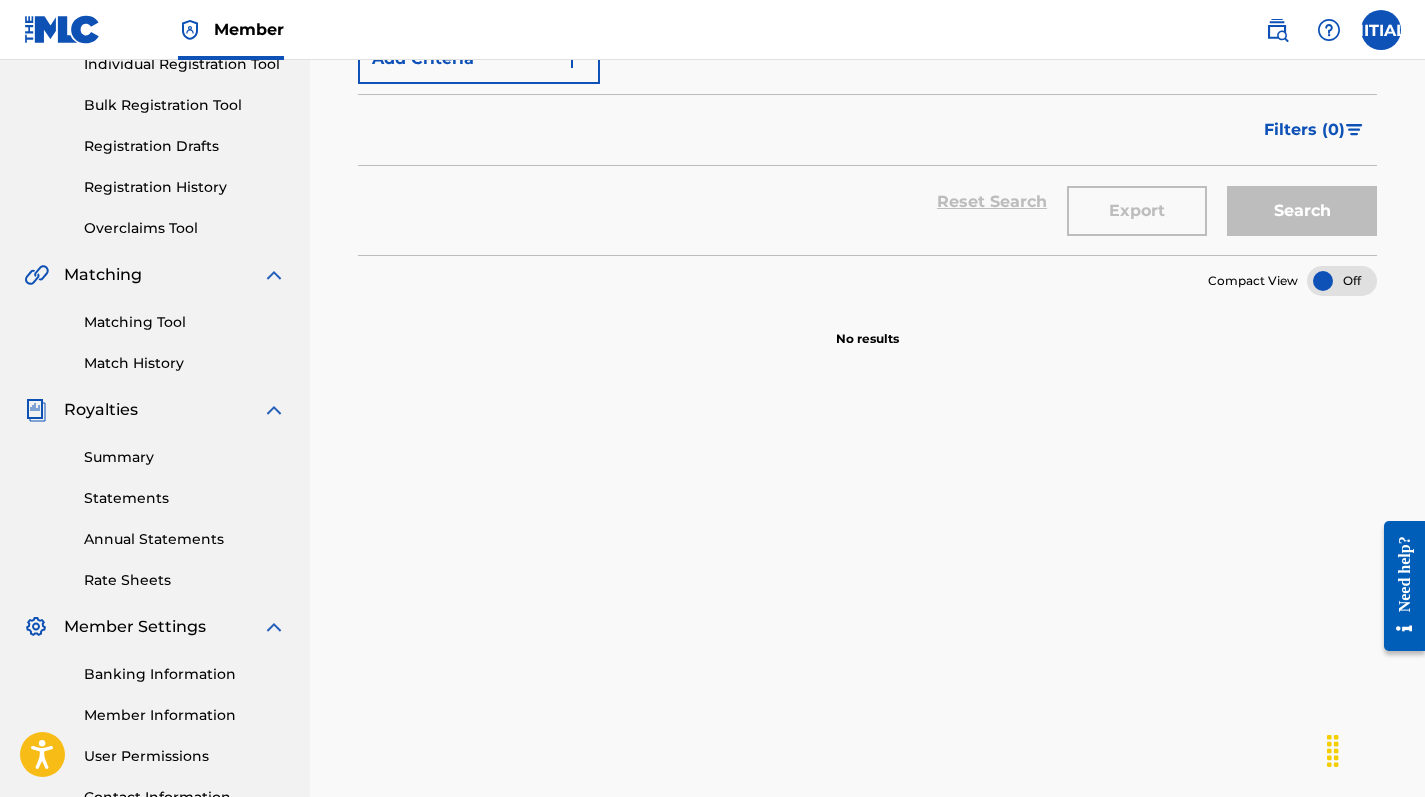 scroll, scrollTop: 364, scrollLeft: 0, axis: vertical 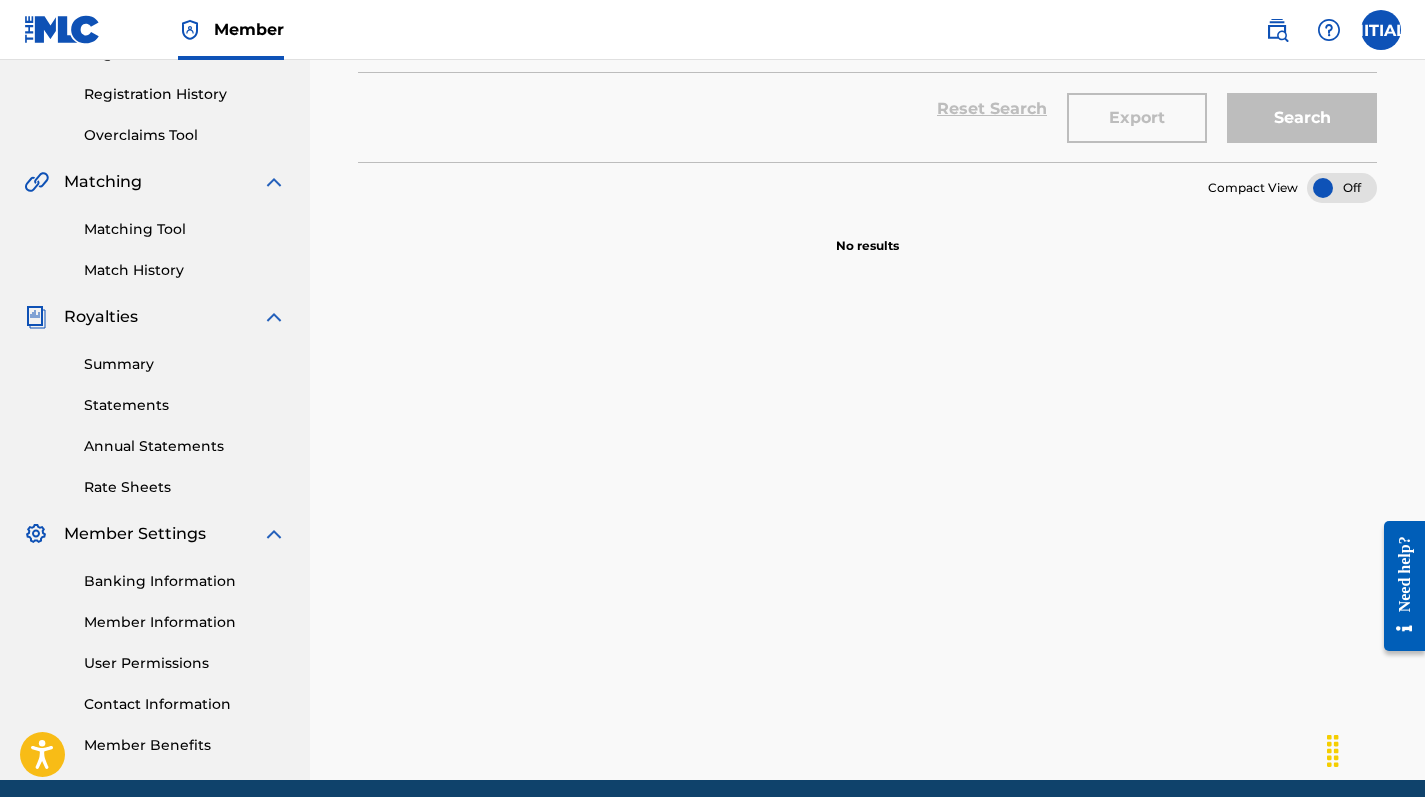 click on "Member Information" at bounding box center [185, 622] 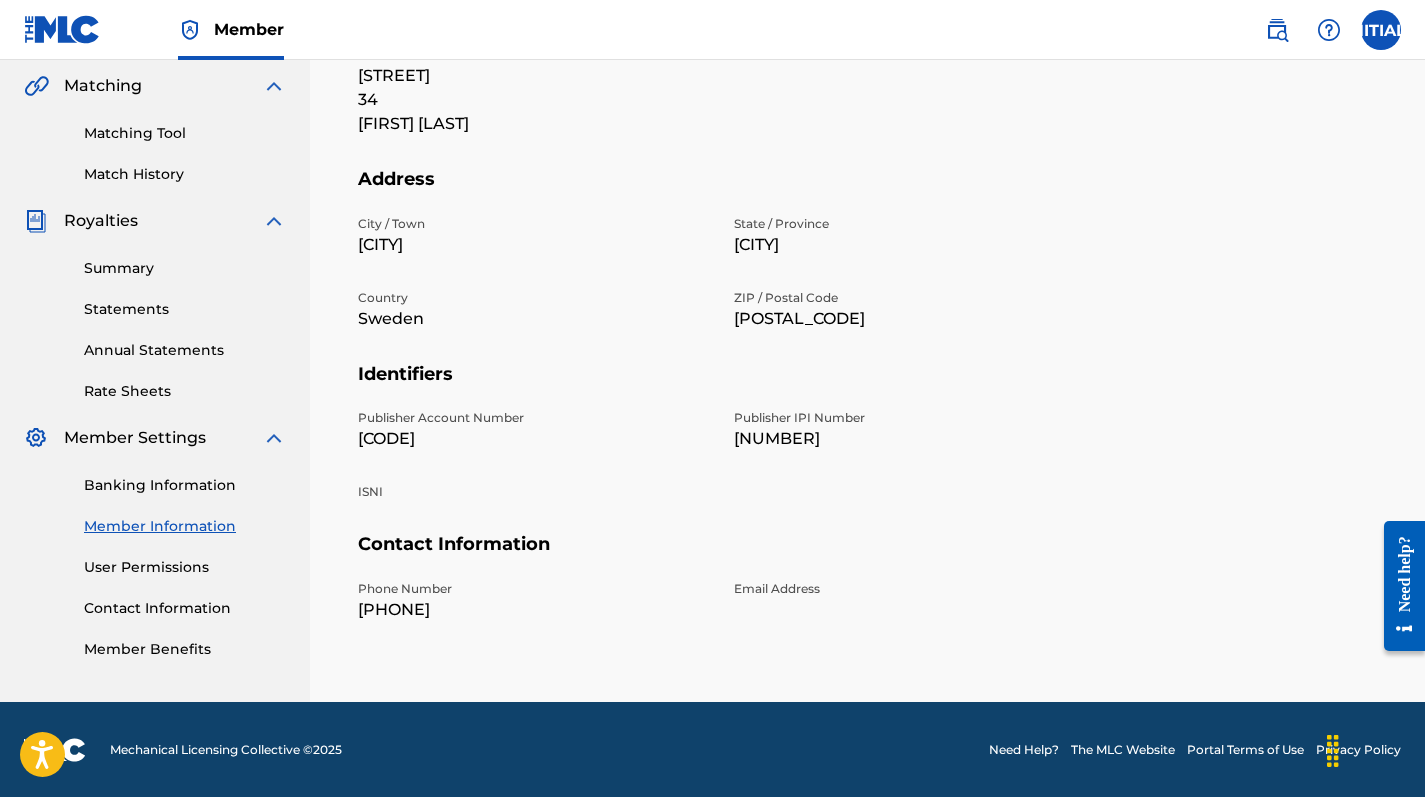 scroll, scrollTop: 458, scrollLeft: 0, axis: vertical 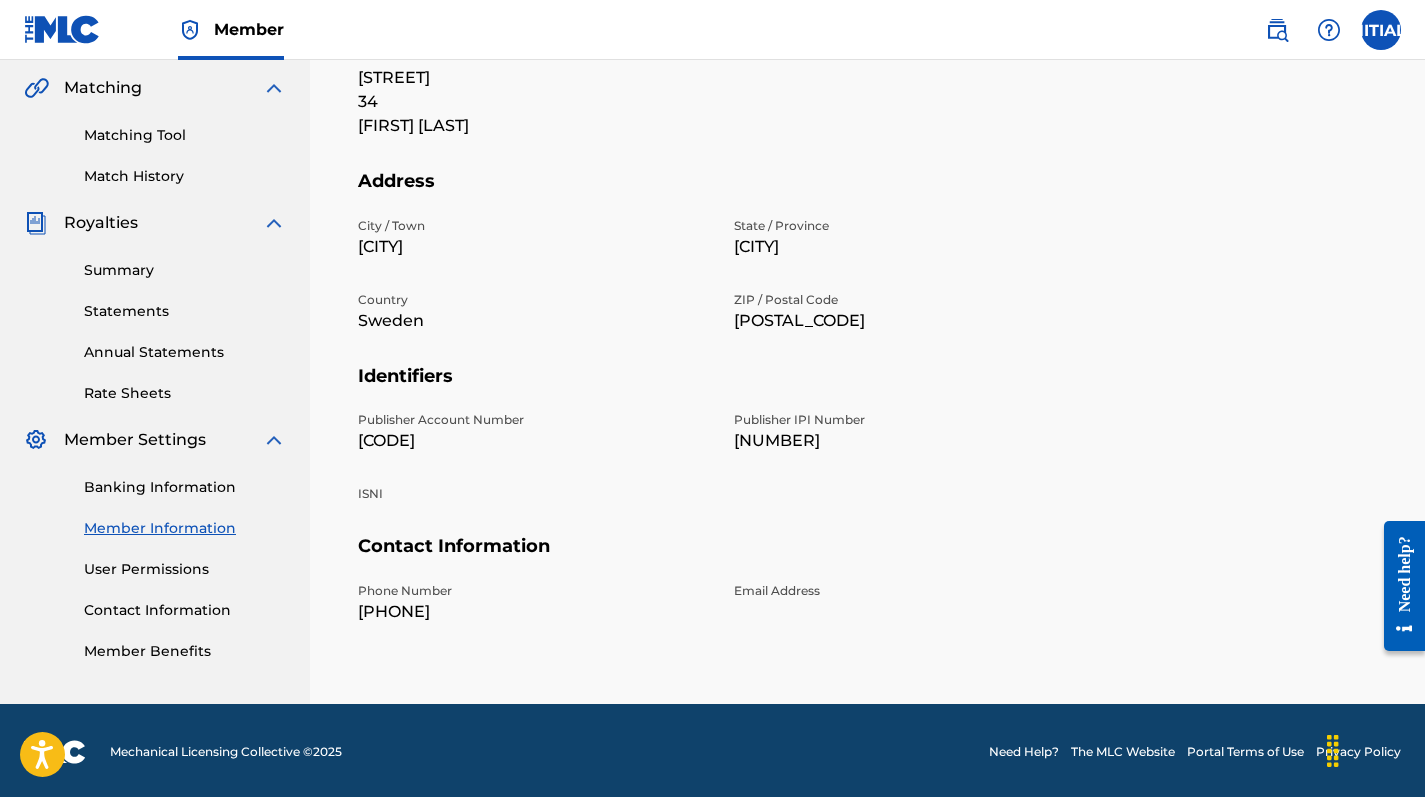 click on "User Permissions" at bounding box center (185, 569) 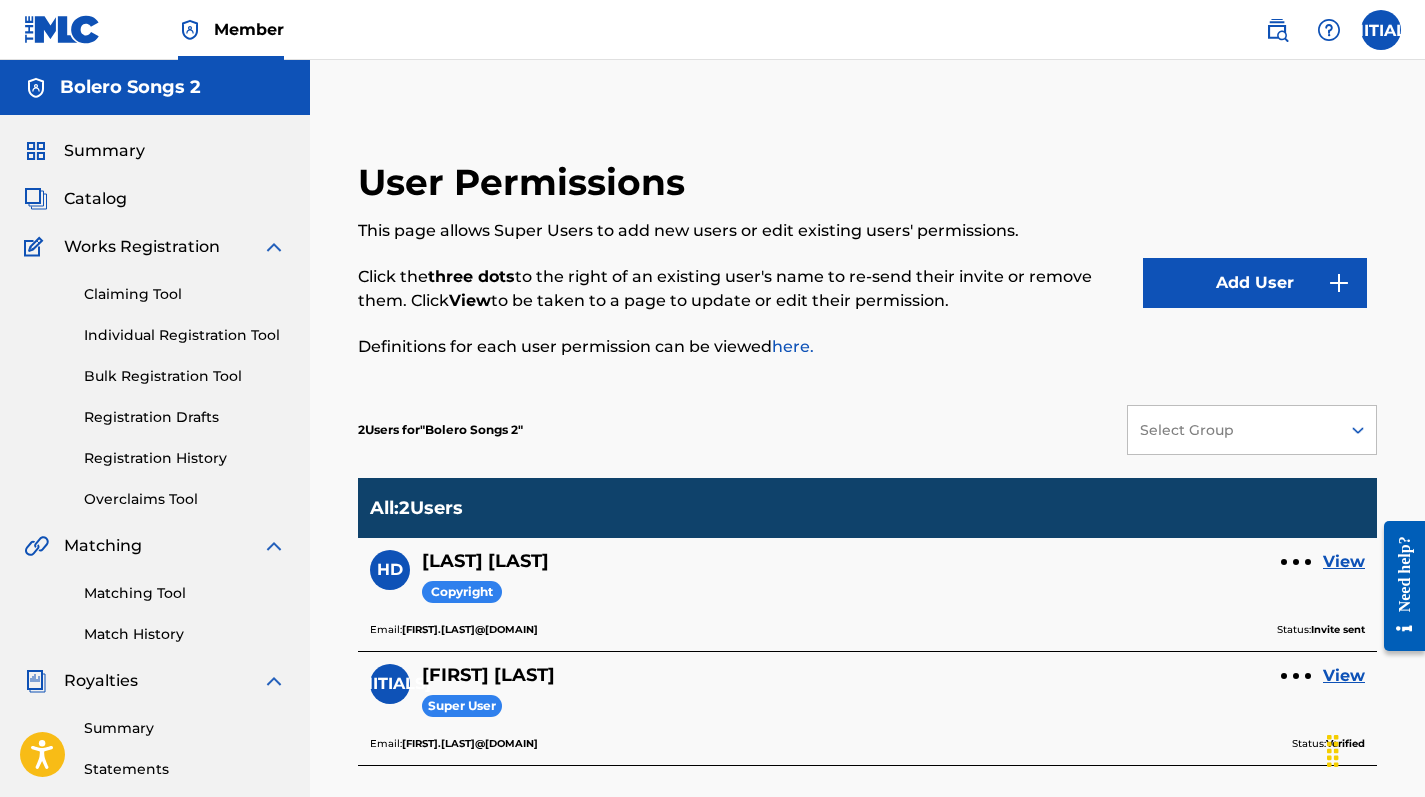 scroll, scrollTop: 0, scrollLeft: 0, axis: both 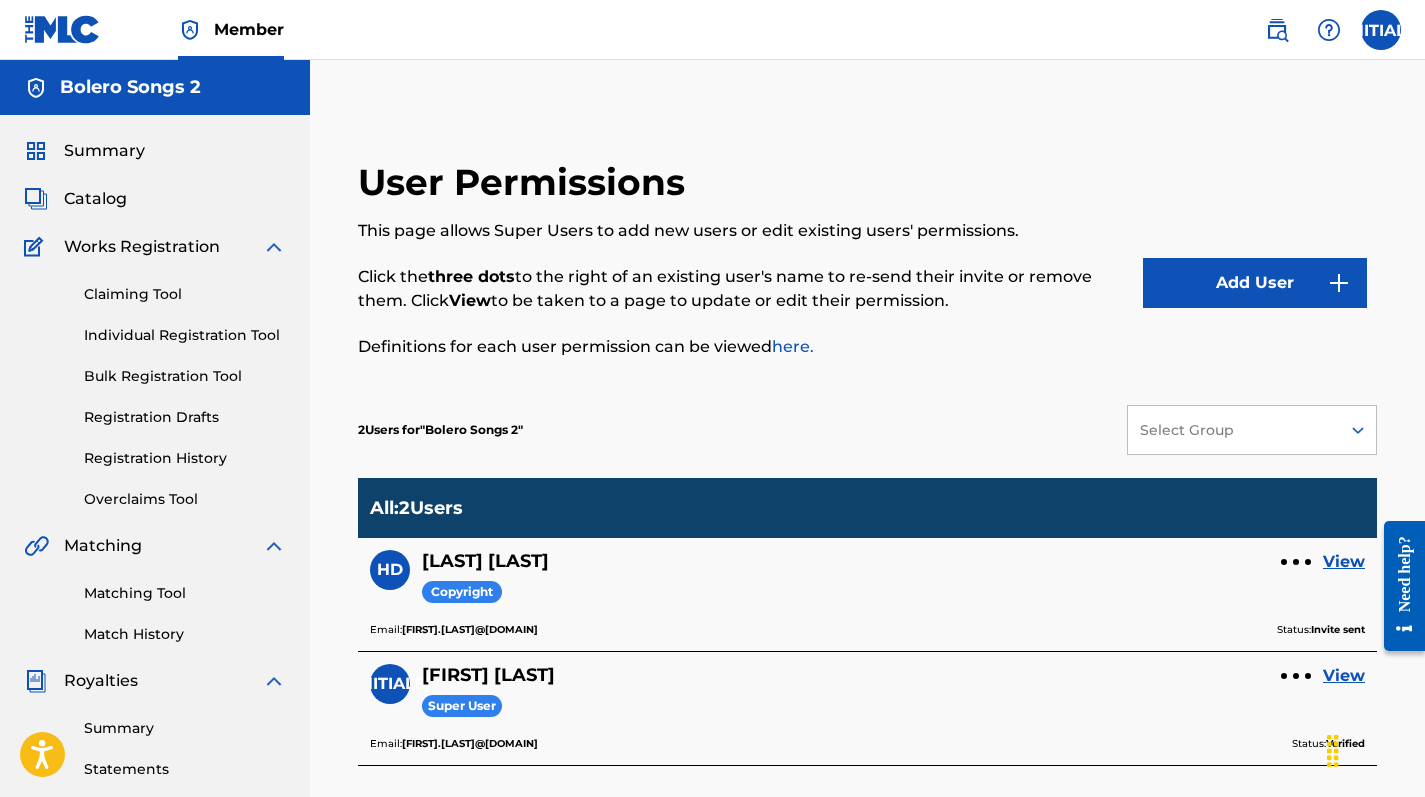 click on "Catalog" at bounding box center [95, 199] 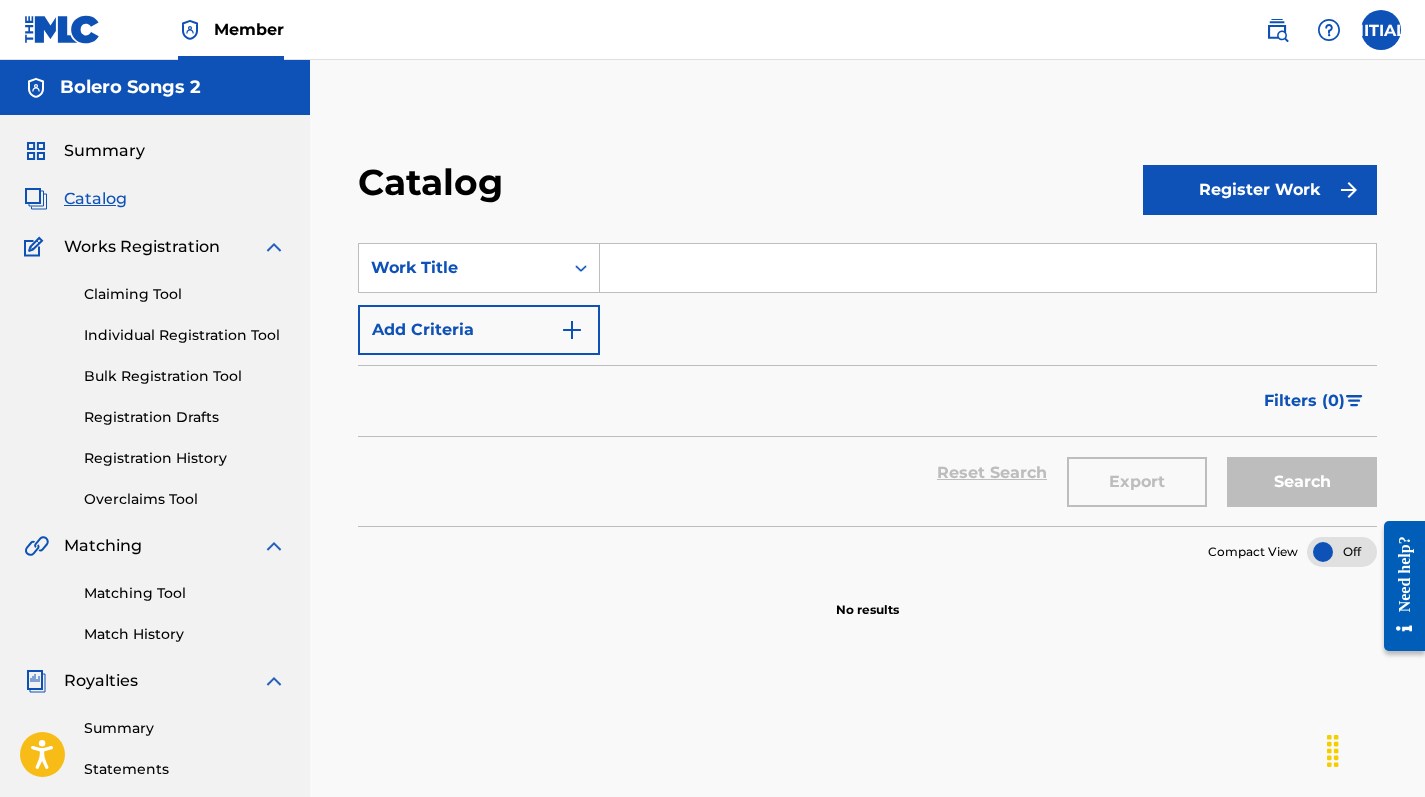 scroll, scrollTop: 0, scrollLeft: 0, axis: both 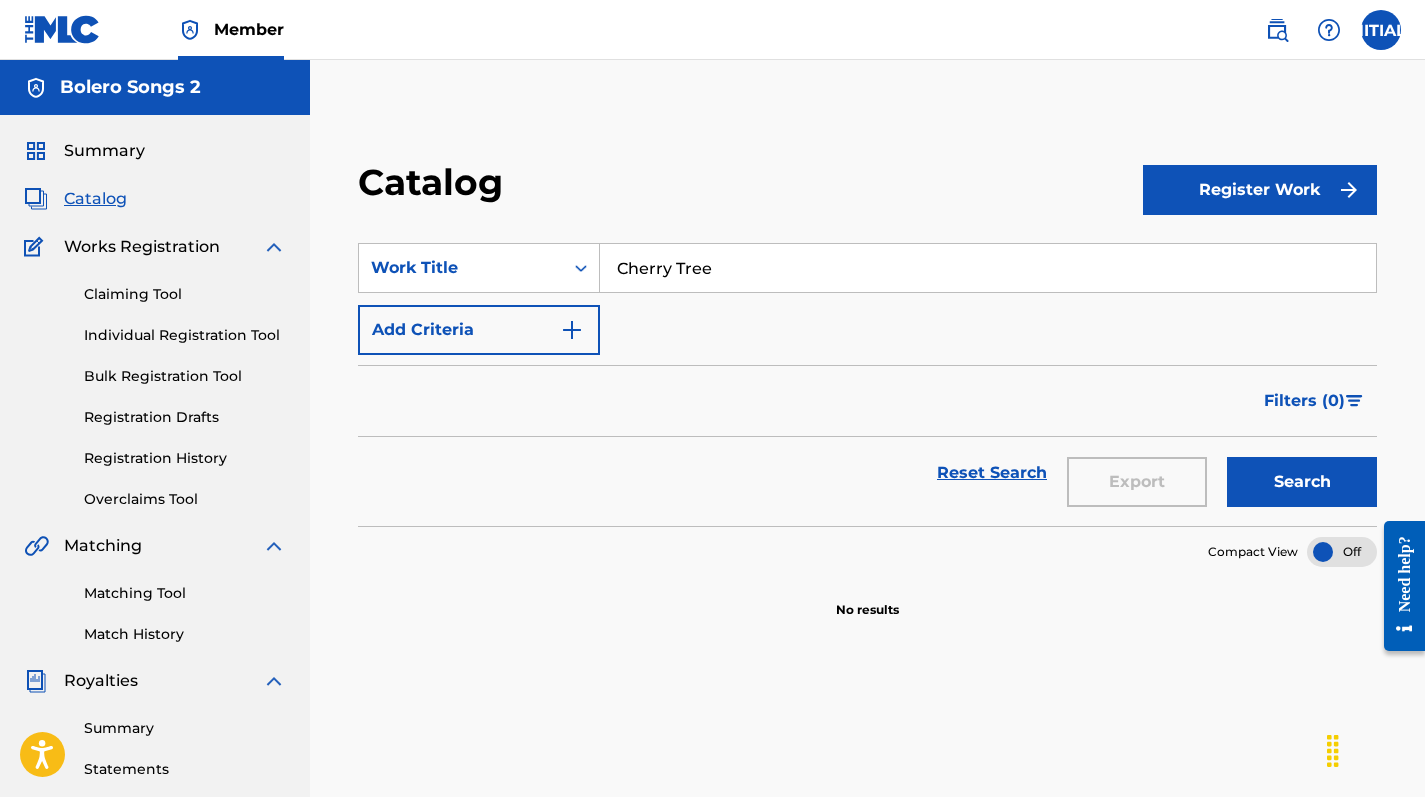 type on "Cherry Tree" 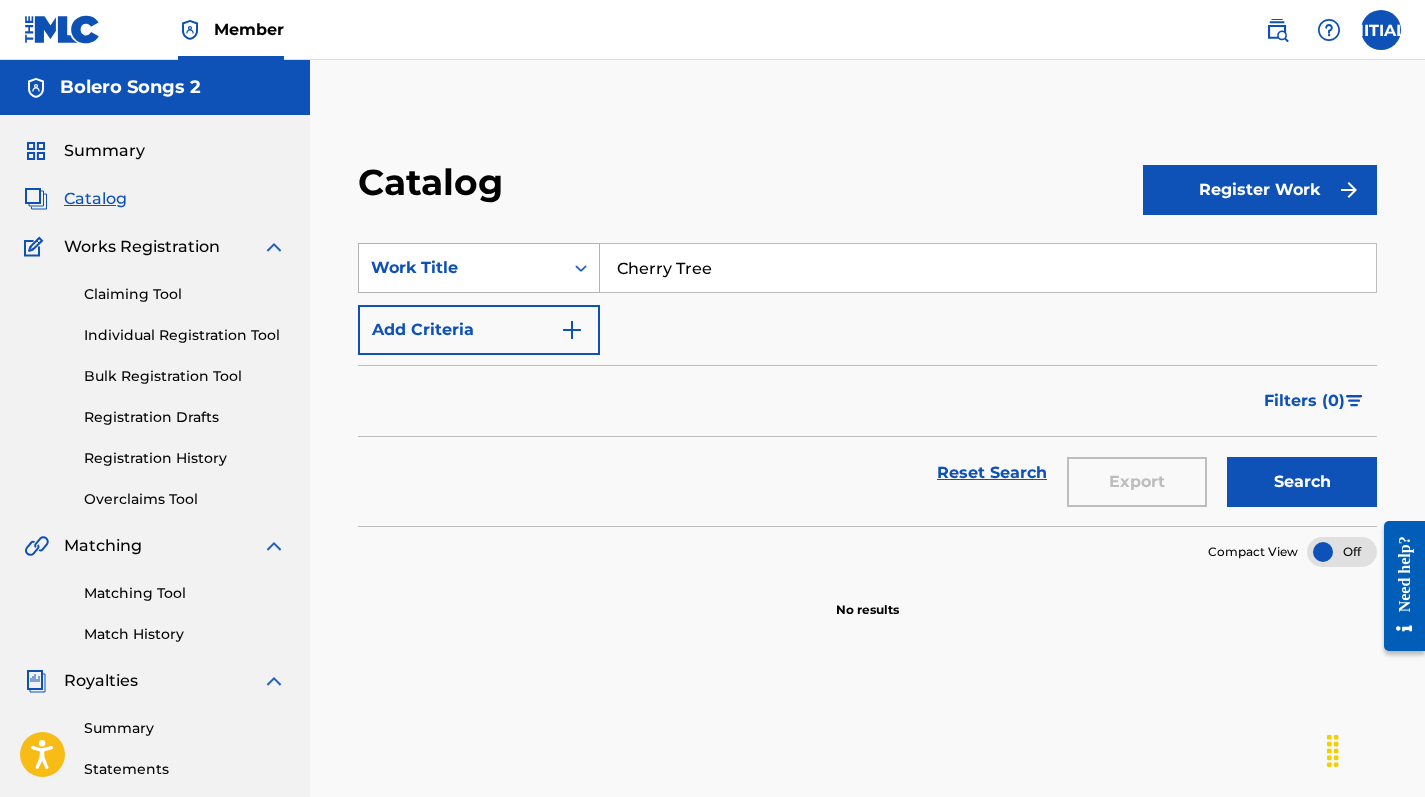drag, startPoint x: 713, startPoint y: 267, endPoint x: 587, endPoint y: 257, distance: 126.3962 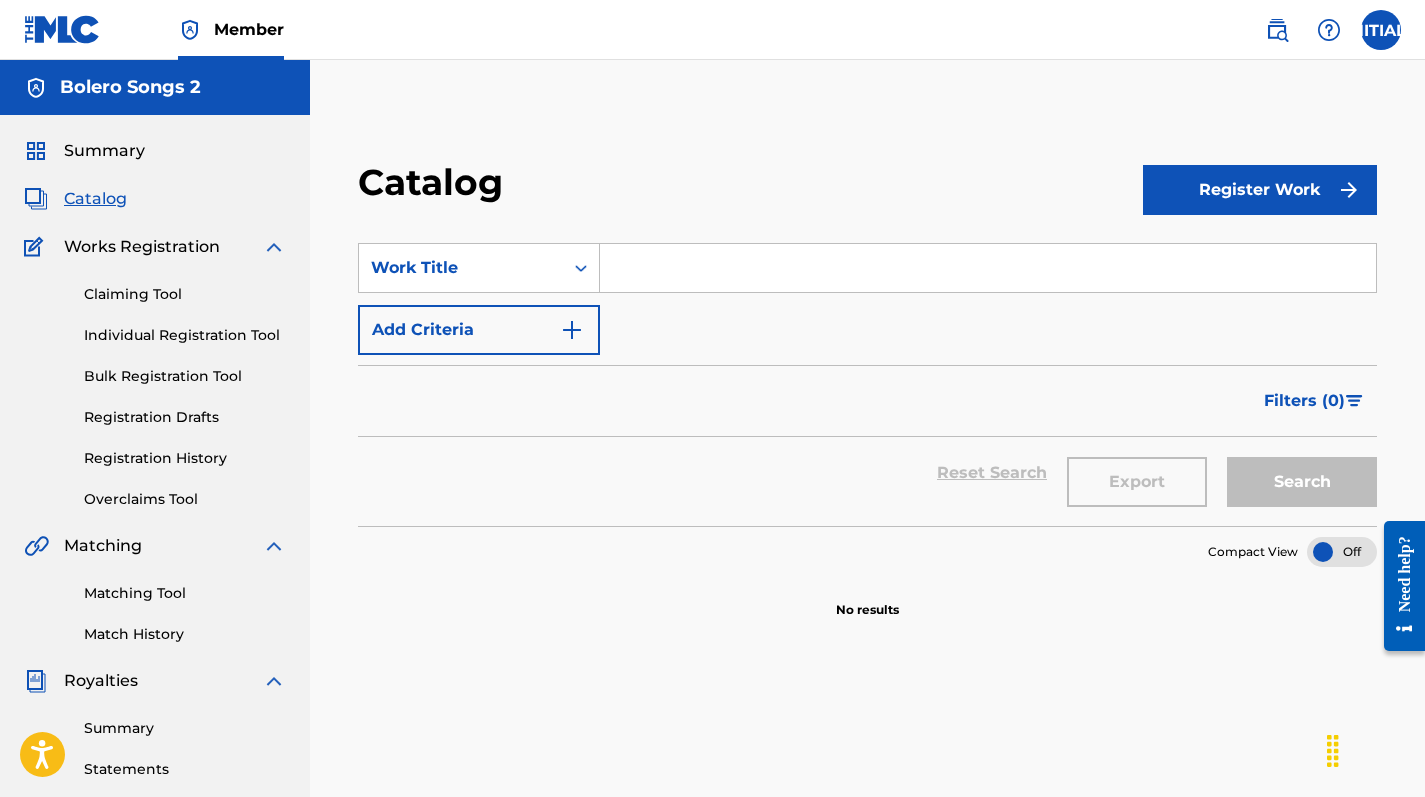 type 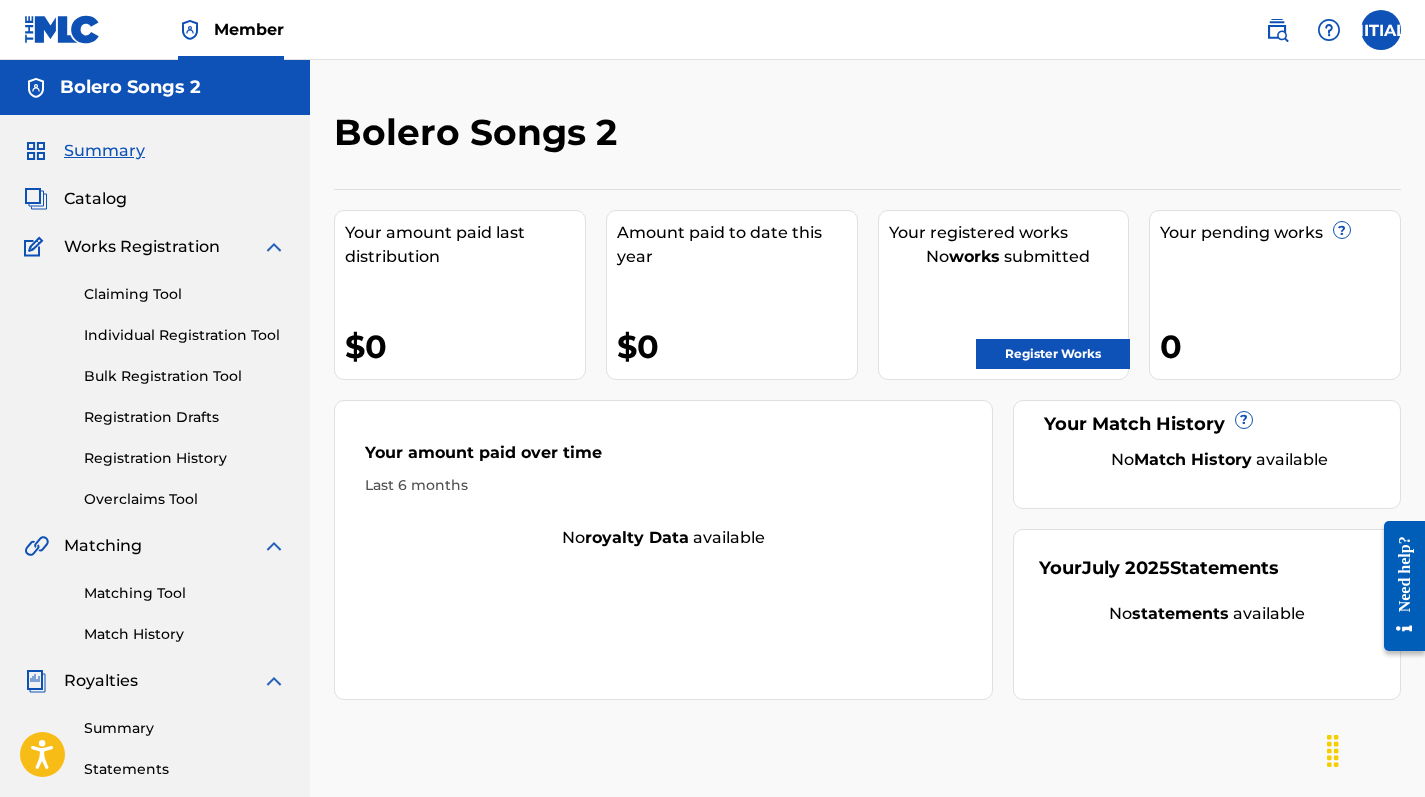 scroll, scrollTop: 0, scrollLeft: 0, axis: both 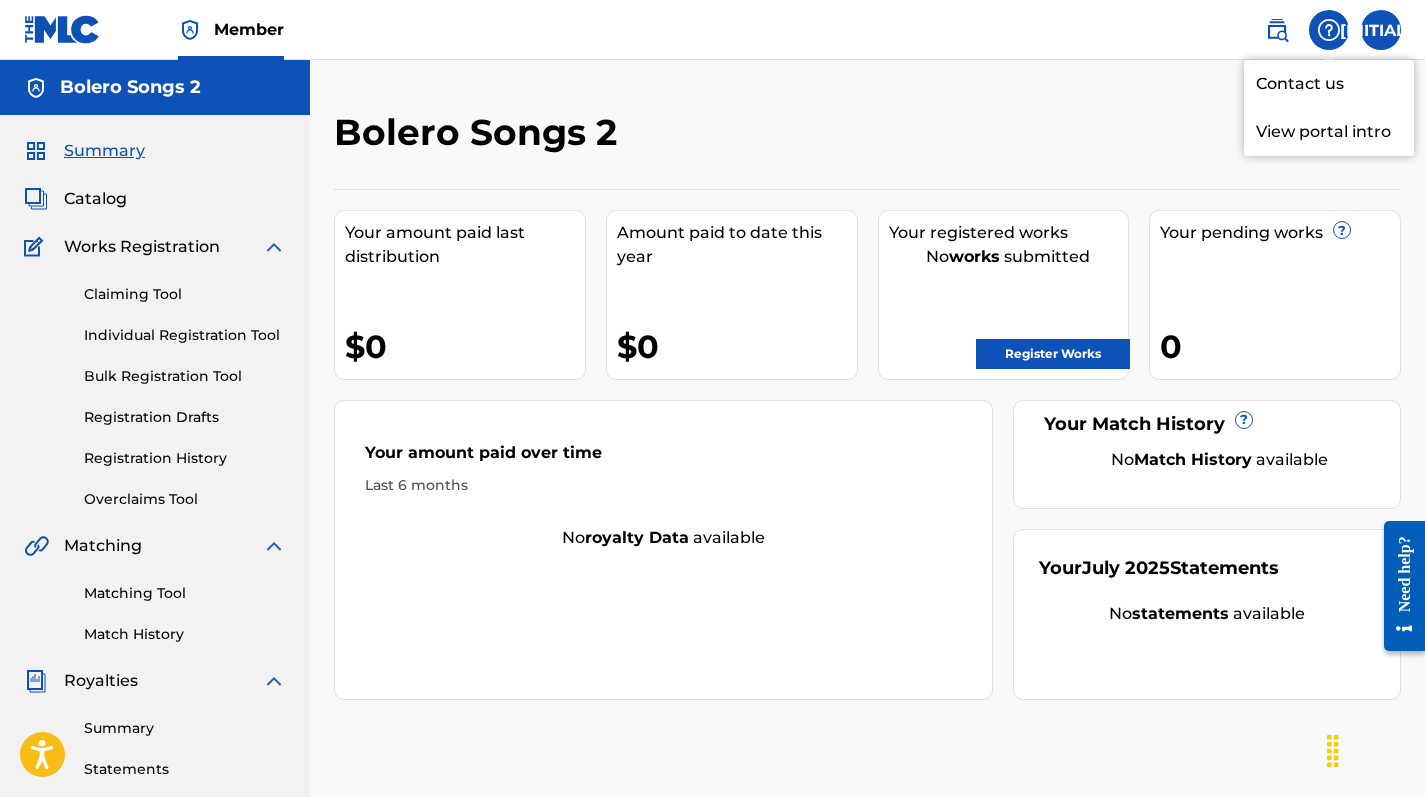 click at bounding box center (1381, 30) 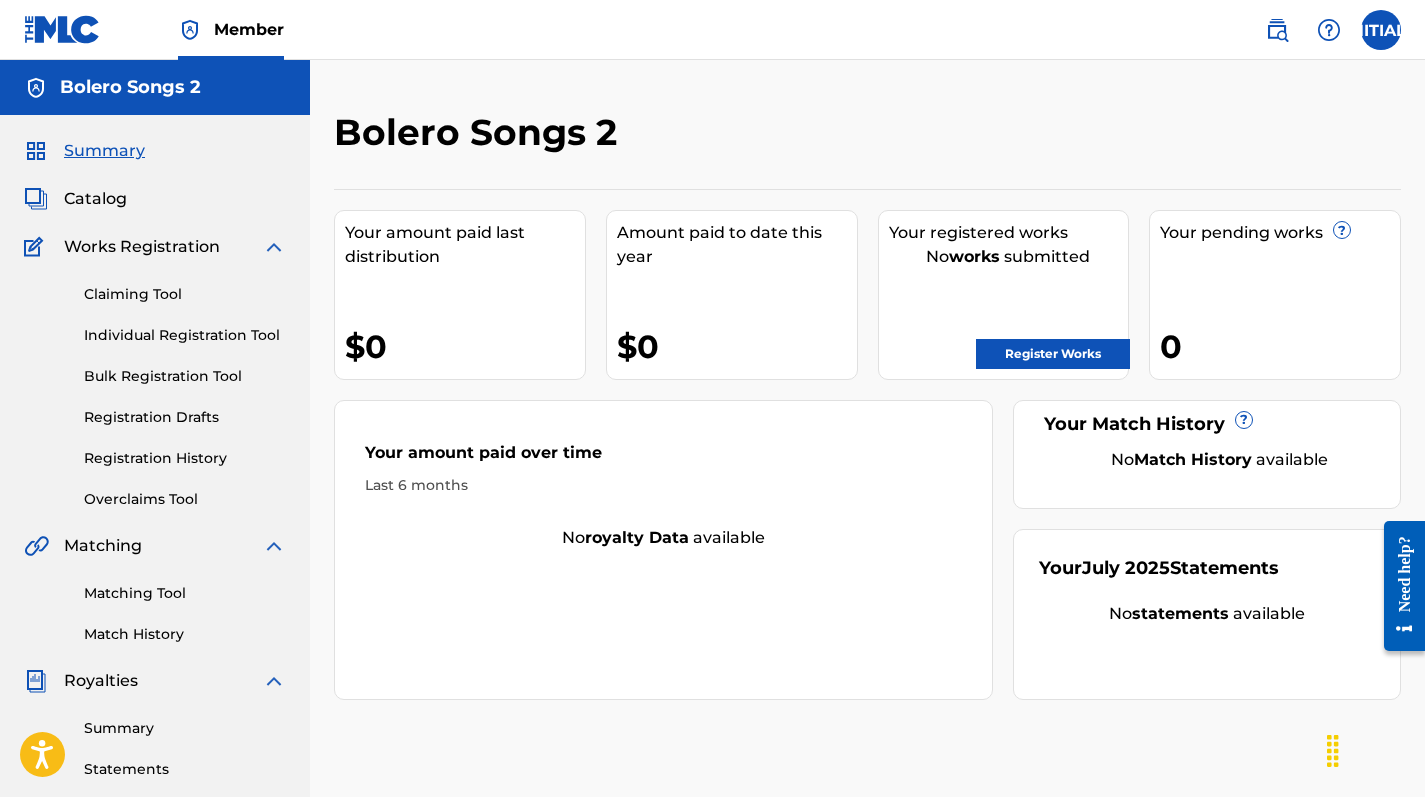 click on "Bolero Songs 2" at bounding box center (745, 139) 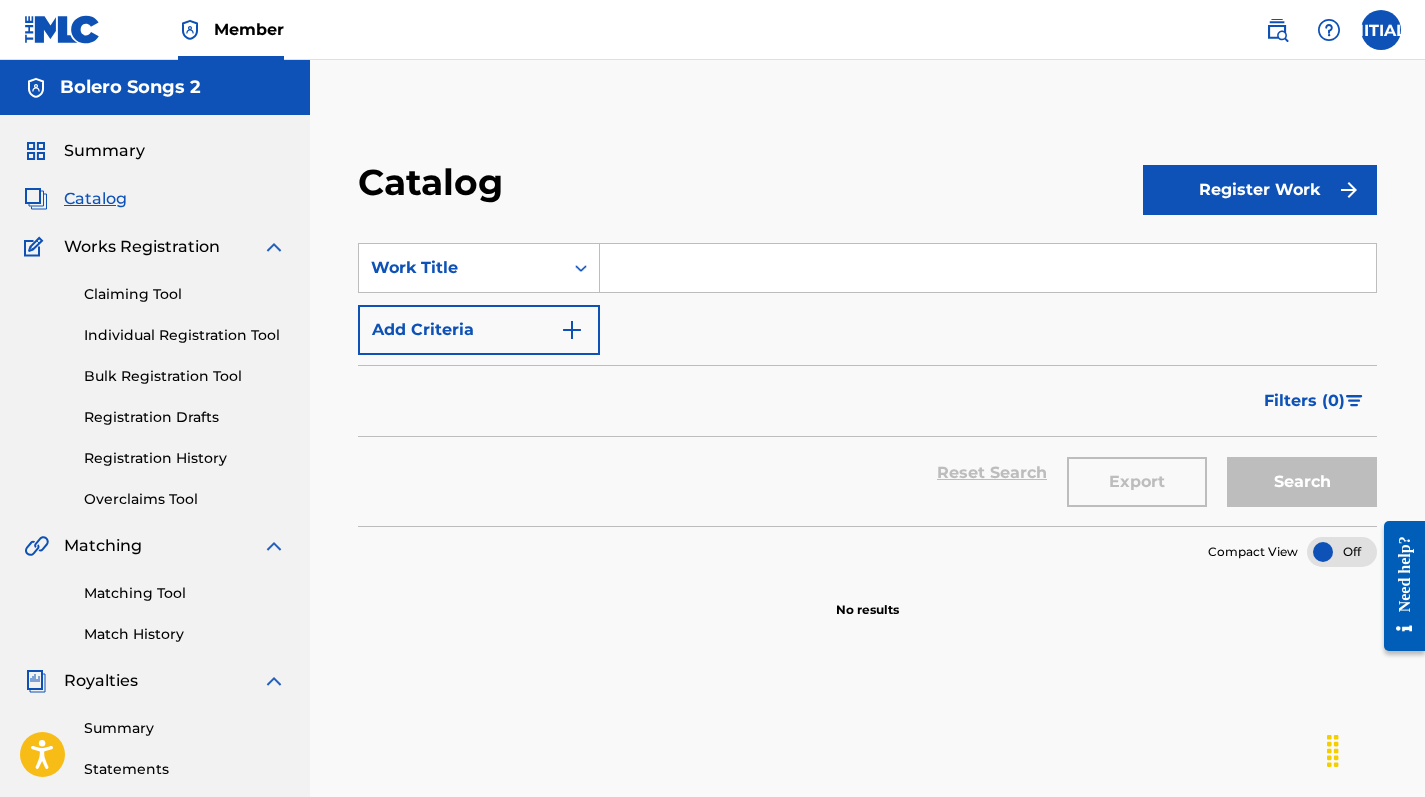 click at bounding box center (1381, 30) 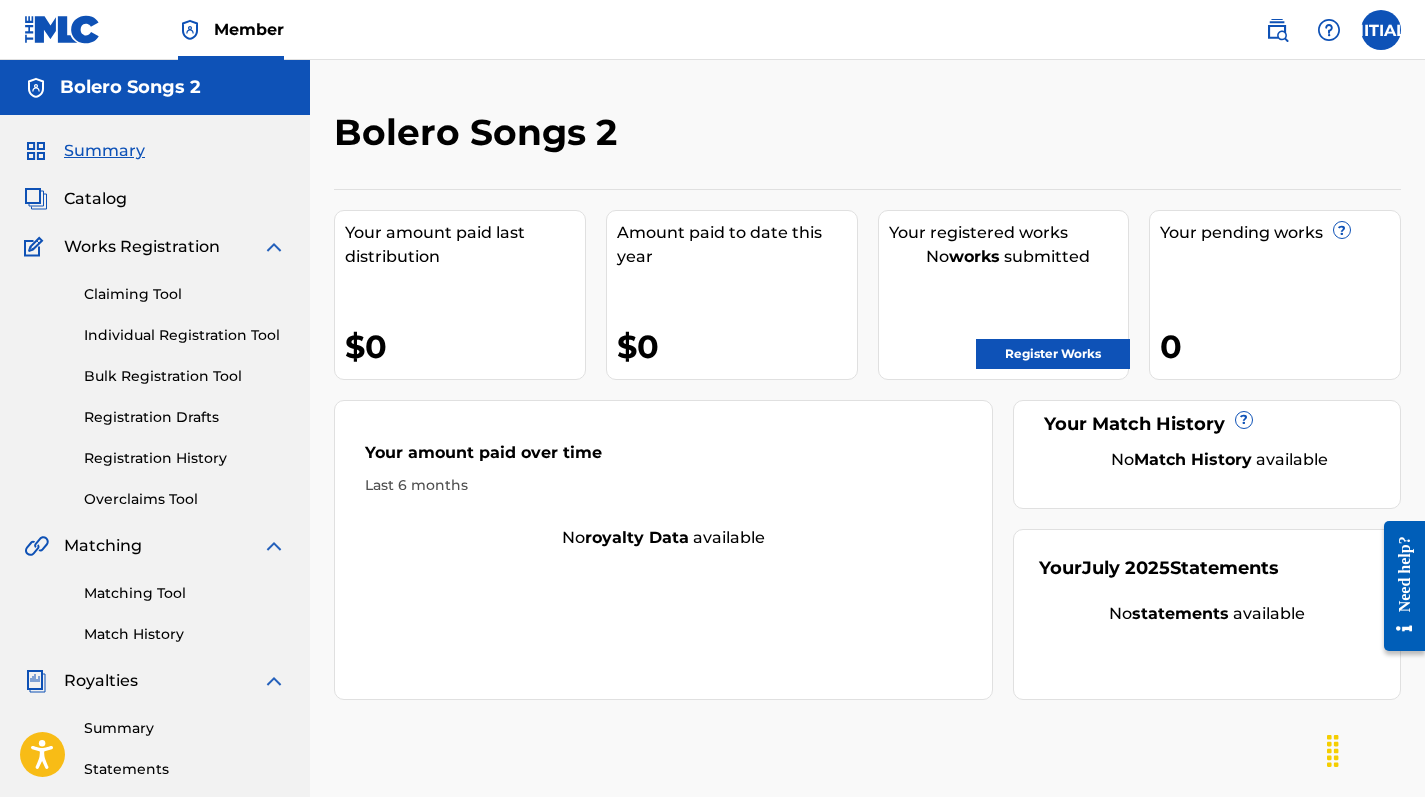 click on "Register Works" at bounding box center (1053, 354) 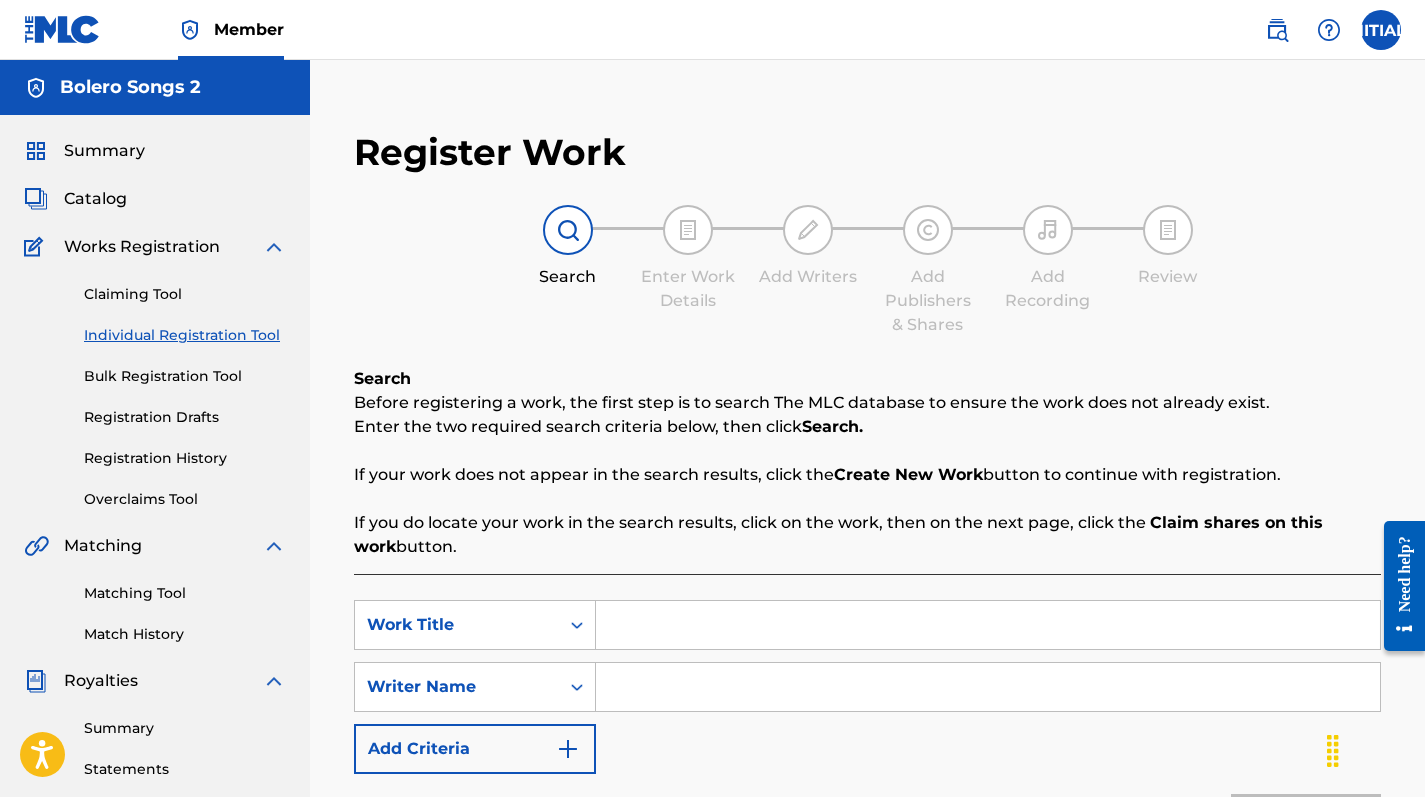 scroll, scrollTop: 0, scrollLeft: 0, axis: both 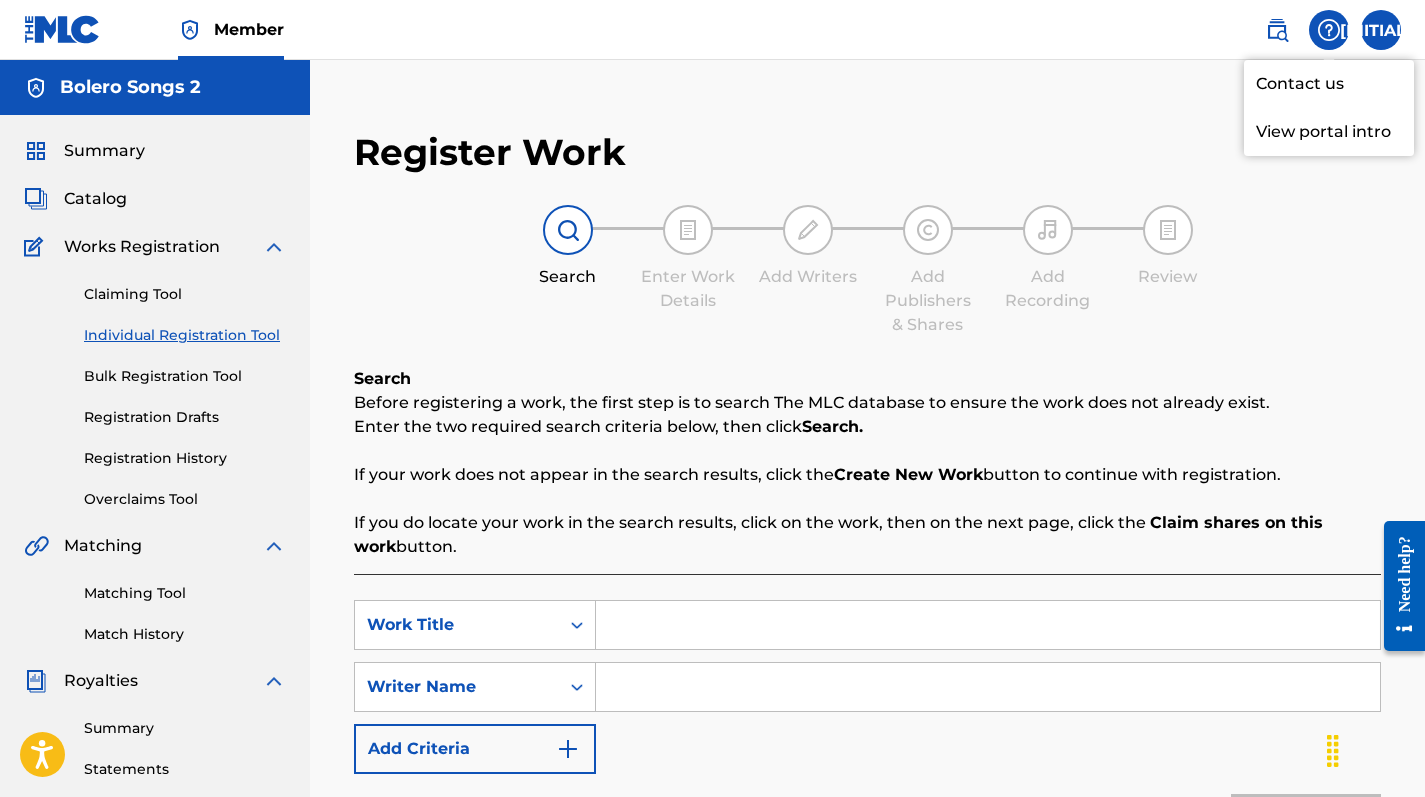 click on "Claiming Tool" at bounding box center [185, 294] 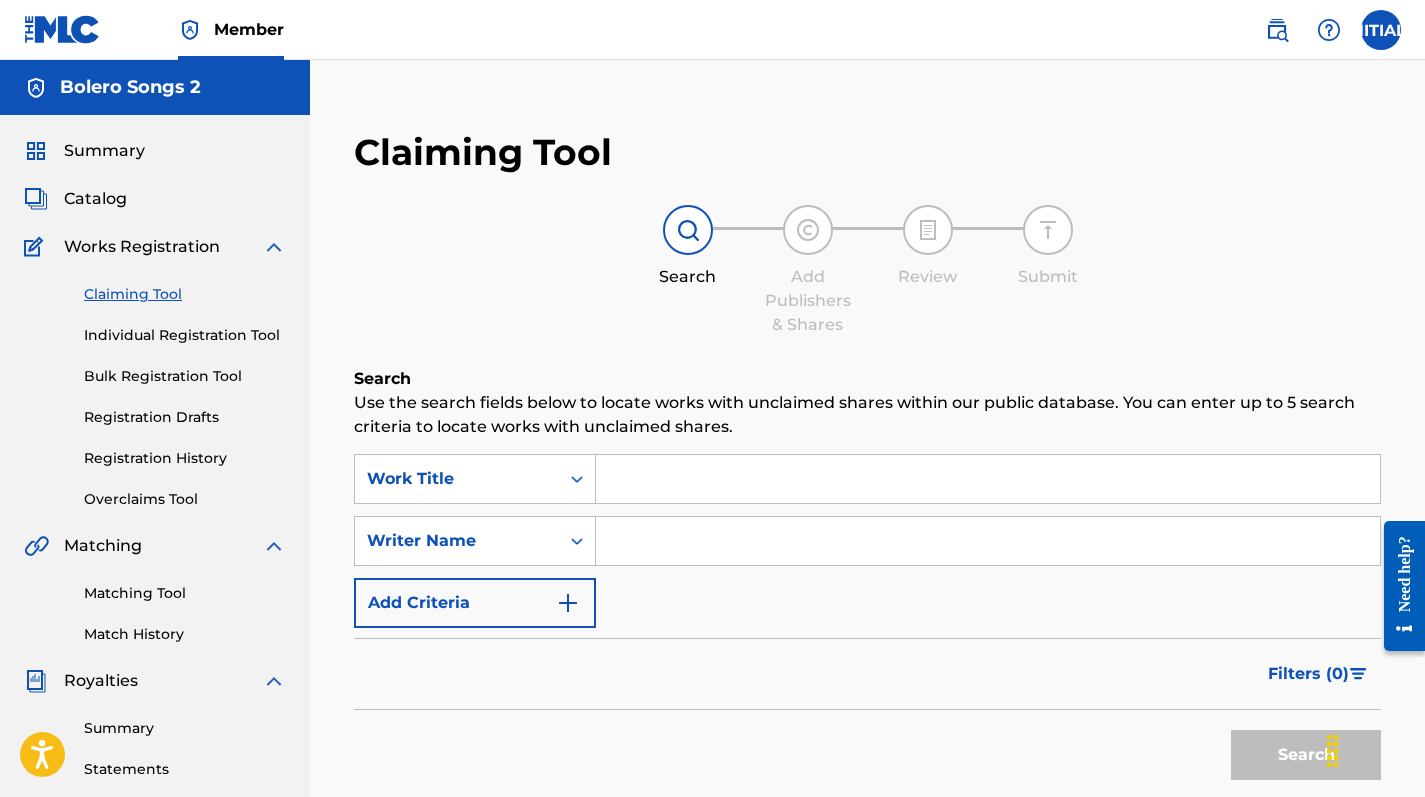 click on "Catalog" at bounding box center [95, 199] 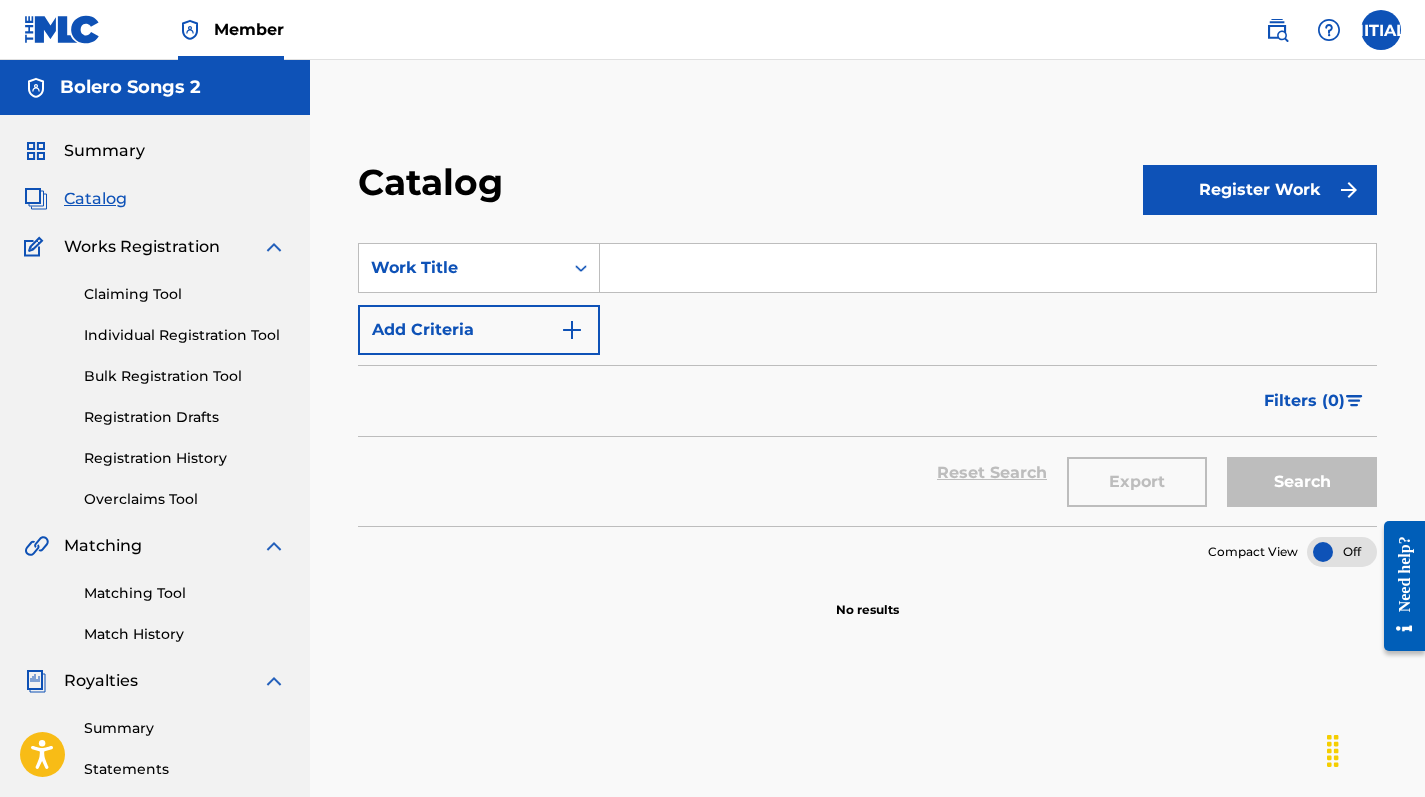 click at bounding box center (1342, 552) 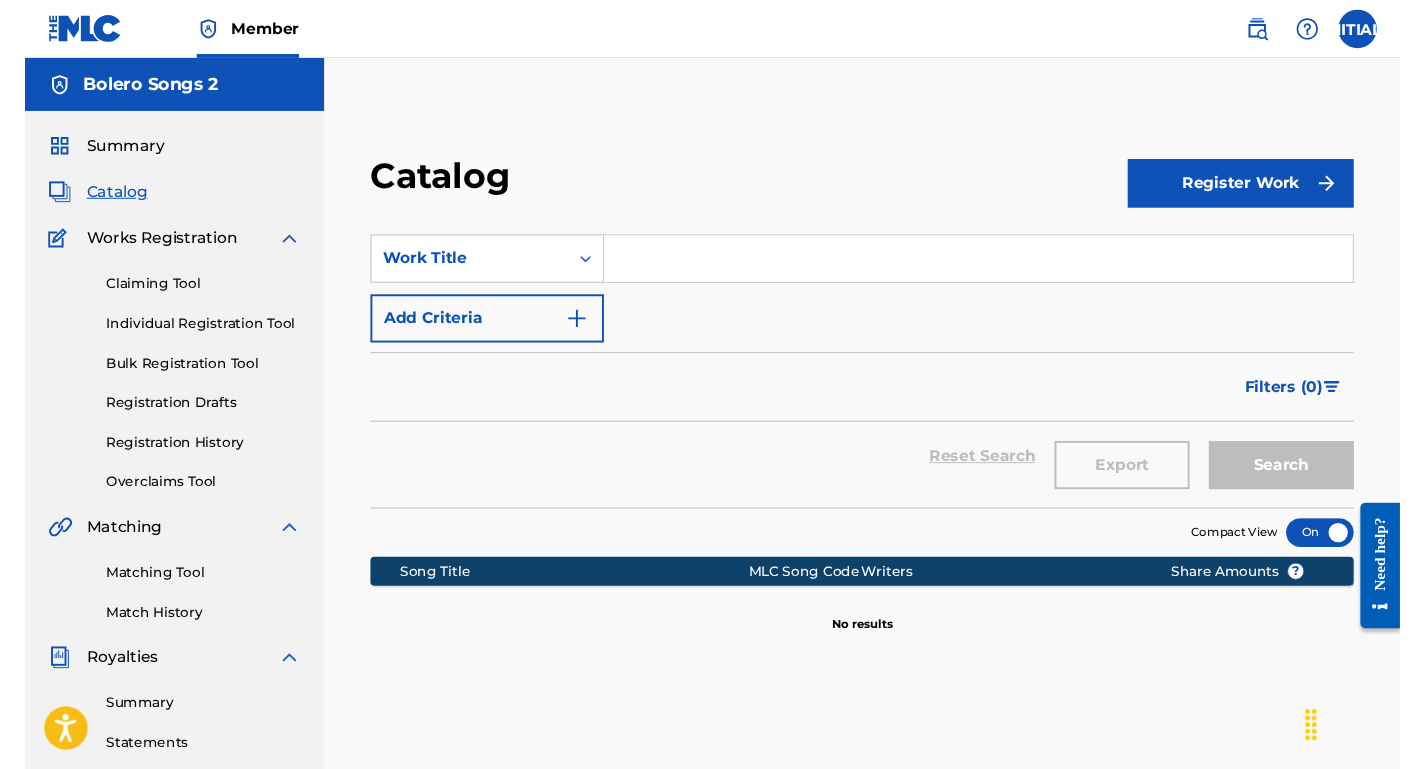 scroll, scrollTop: 0, scrollLeft: 0, axis: both 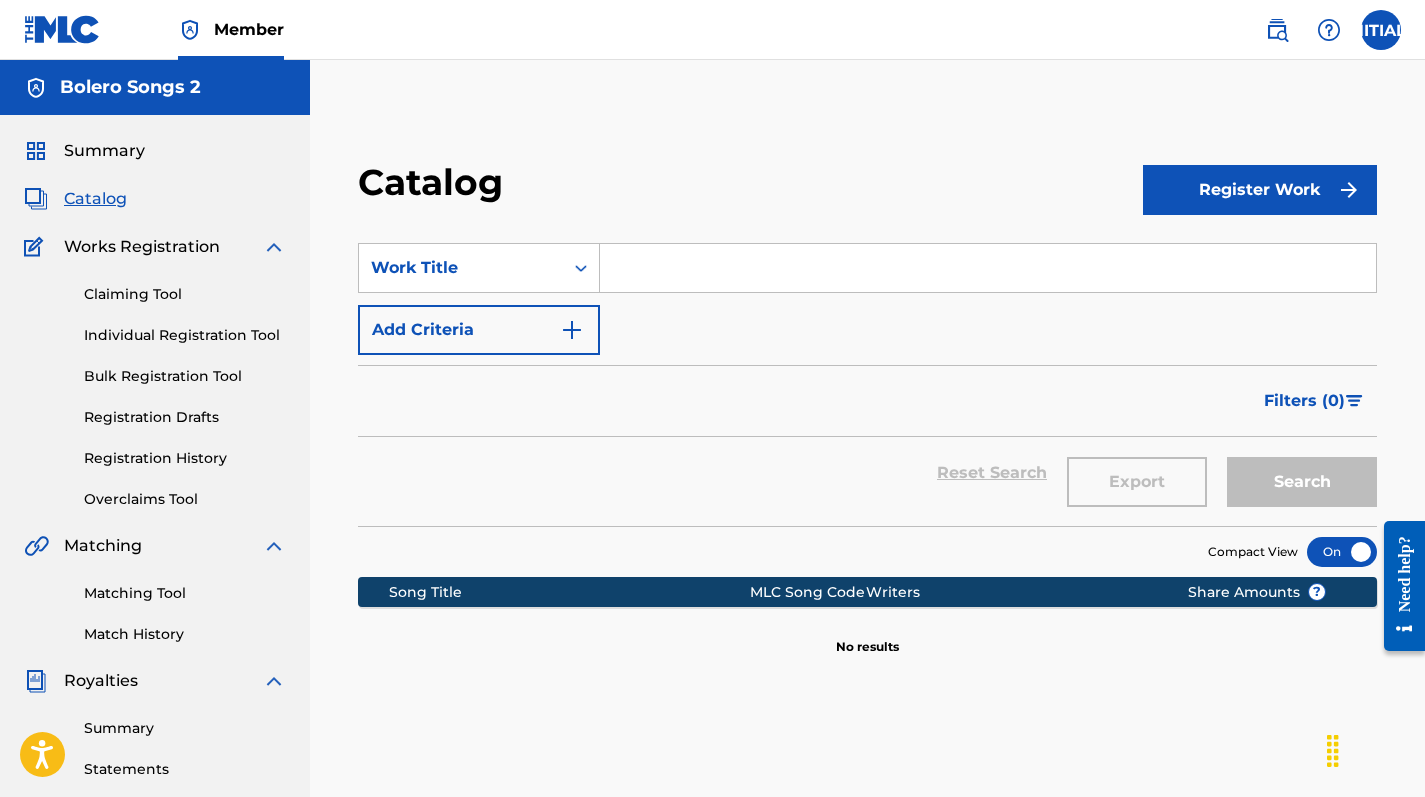 click at bounding box center [1329, 30] 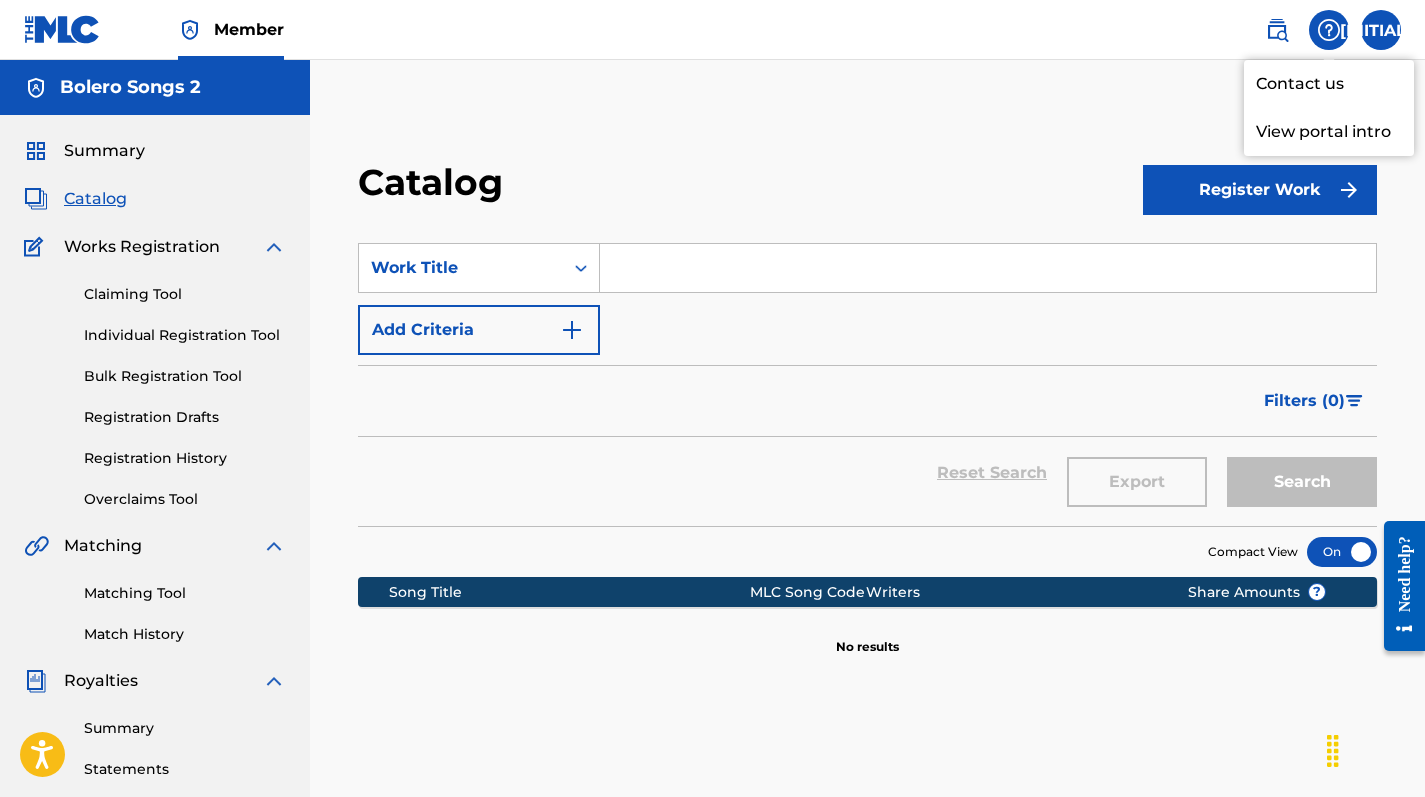 click on "Contact us" at bounding box center (1329, 84) 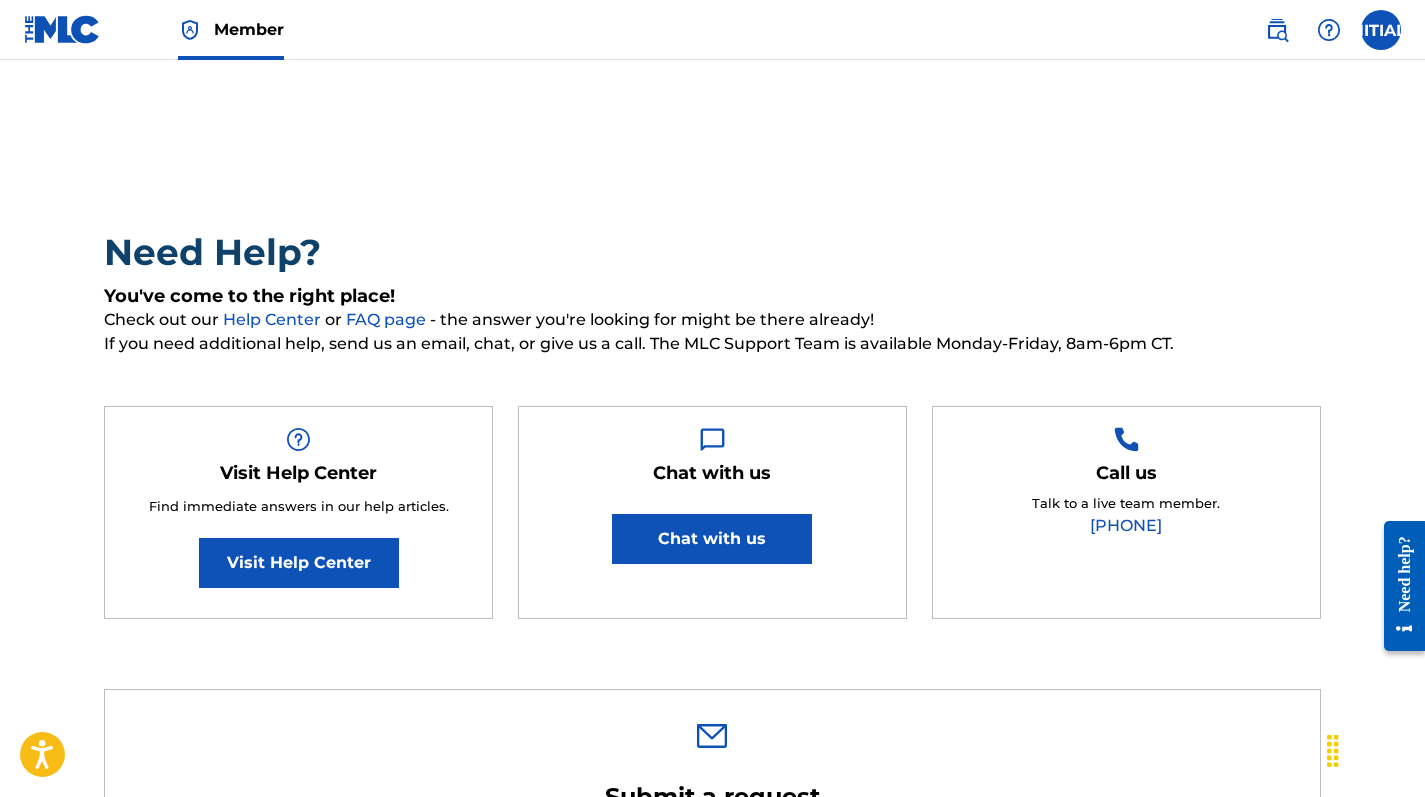 click on "Visit Help Center" at bounding box center [299, 563] 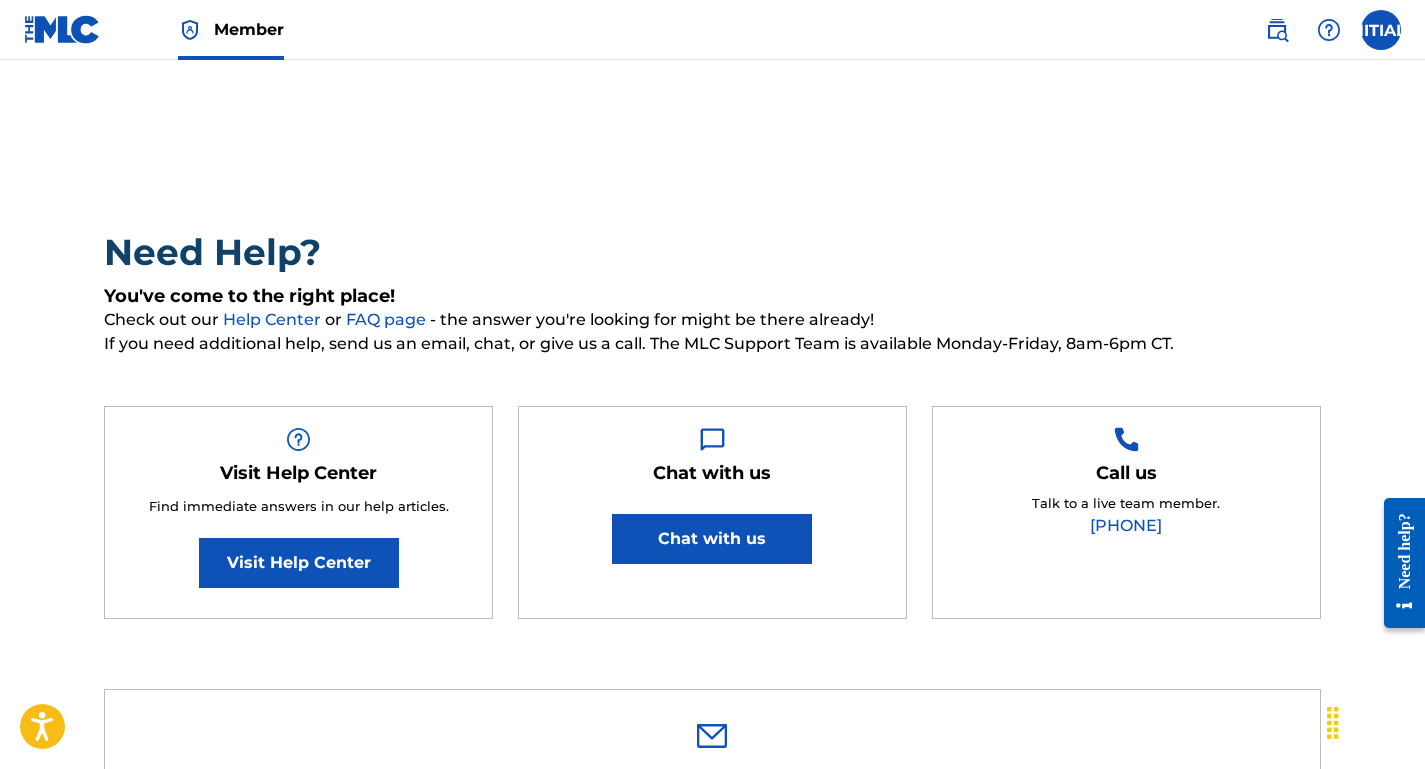 click at bounding box center (1381, 30) 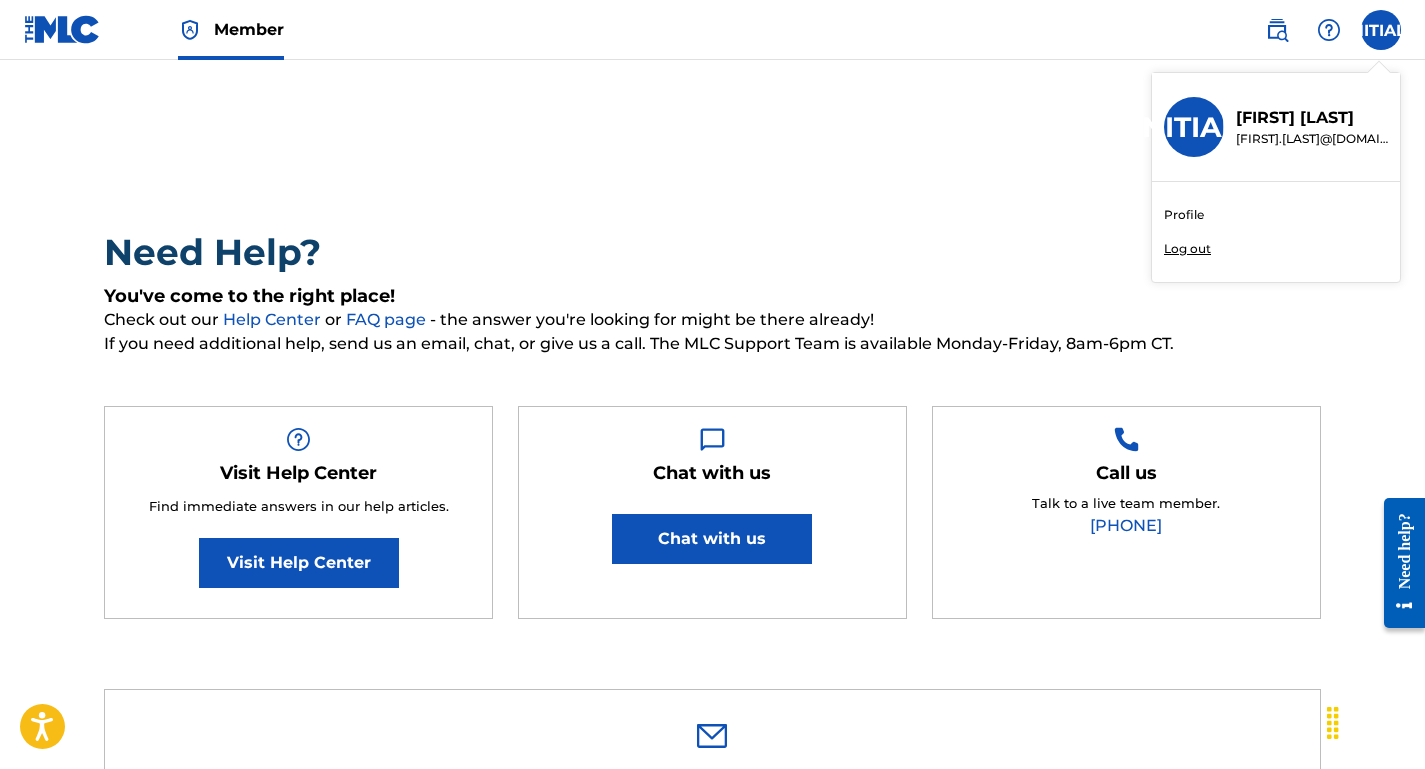 click on "Profile" at bounding box center (1184, 215) 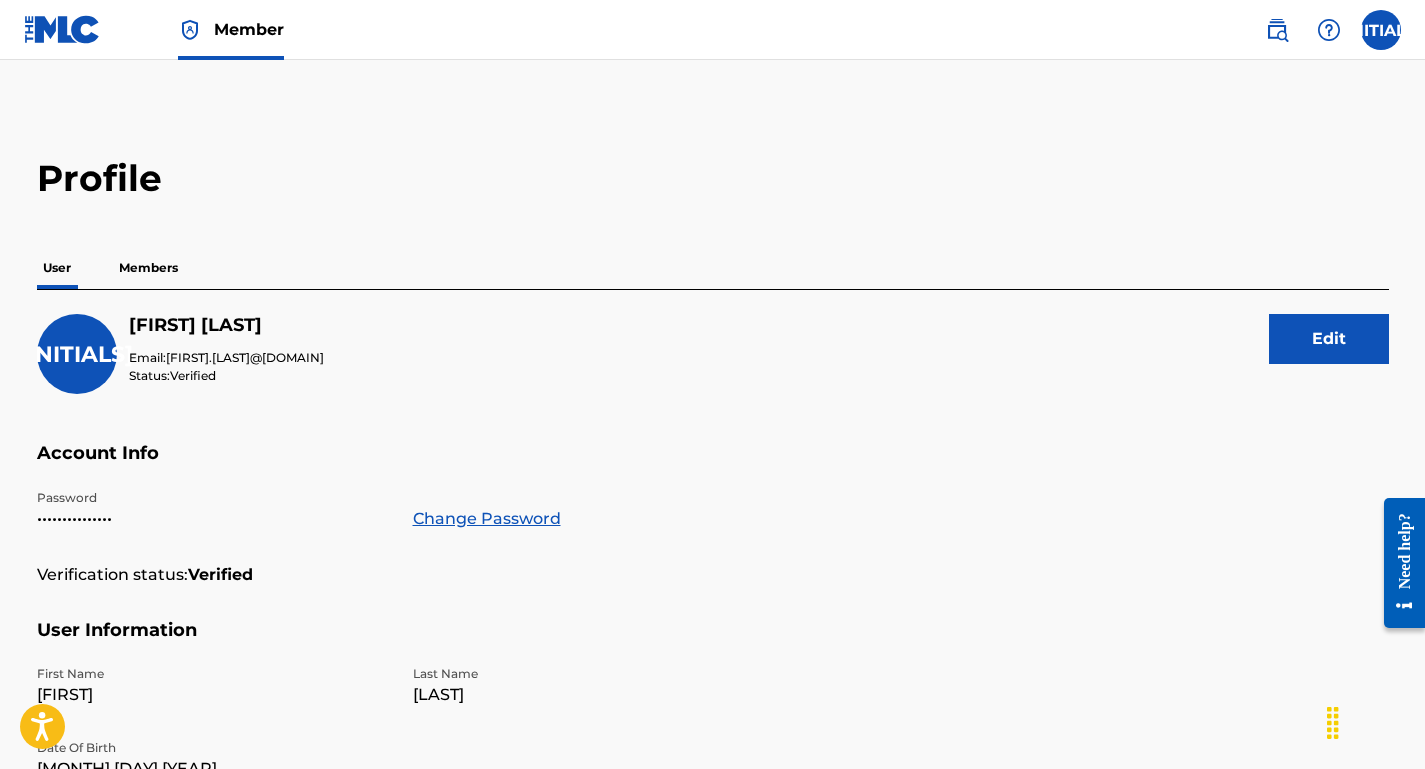 scroll, scrollTop: 0, scrollLeft: 0, axis: both 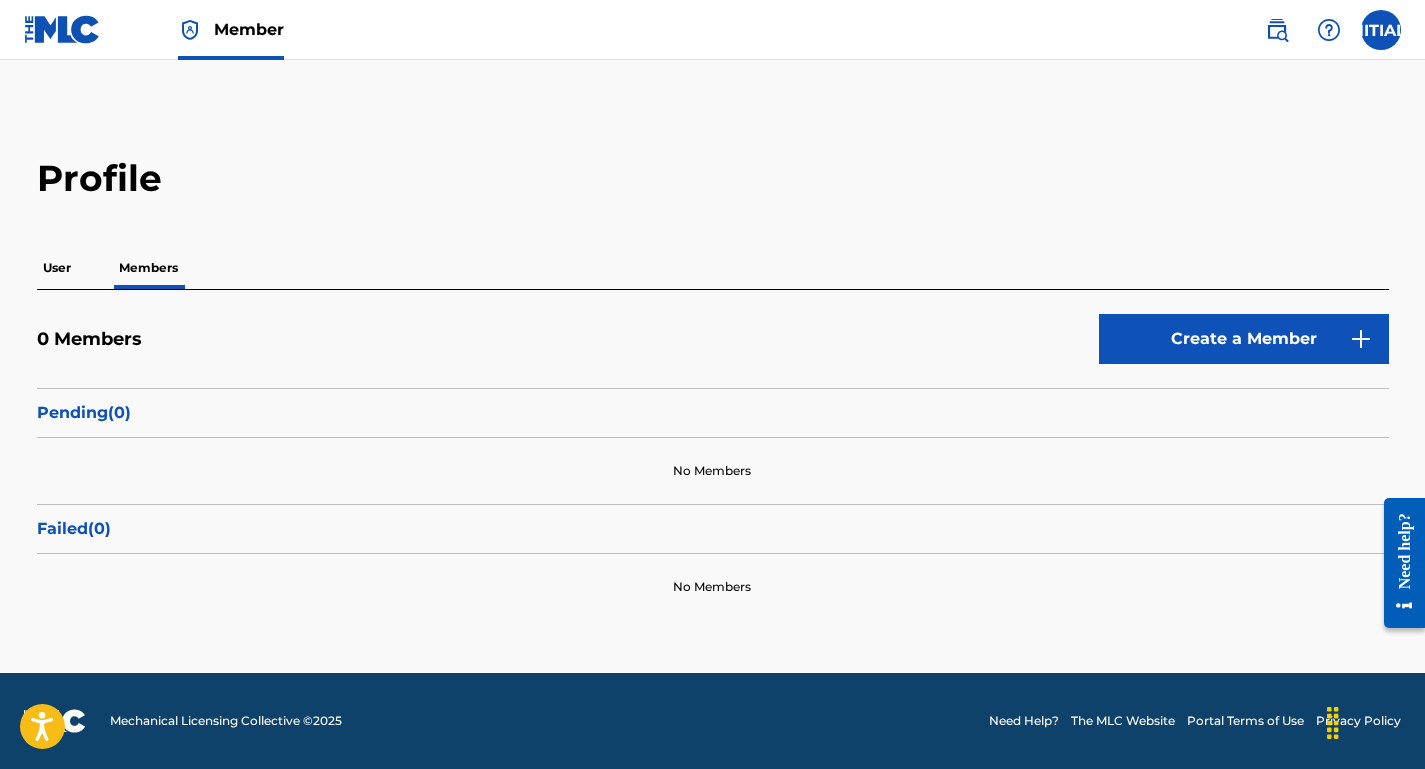 click at bounding box center (1381, 30) 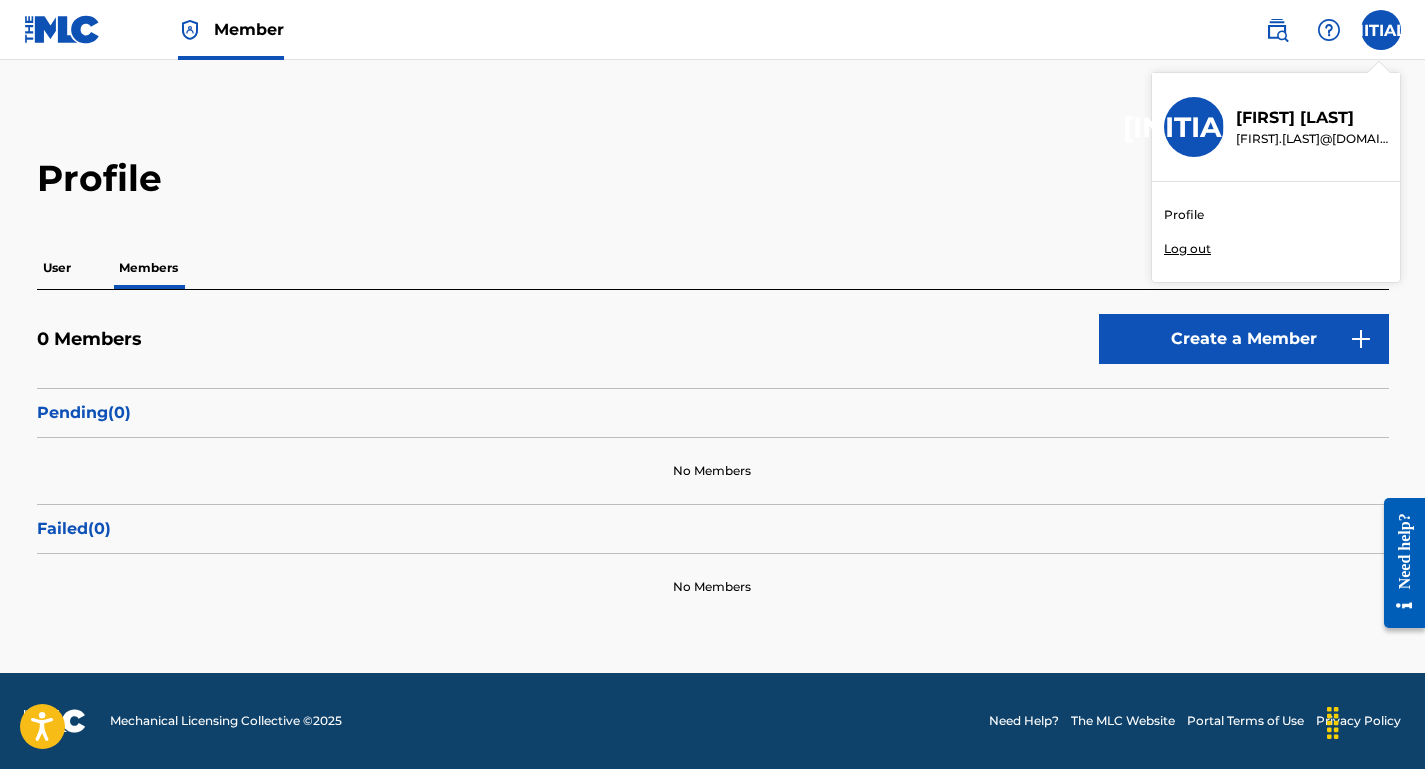 click on "Profile" at bounding box center [1184, 215] 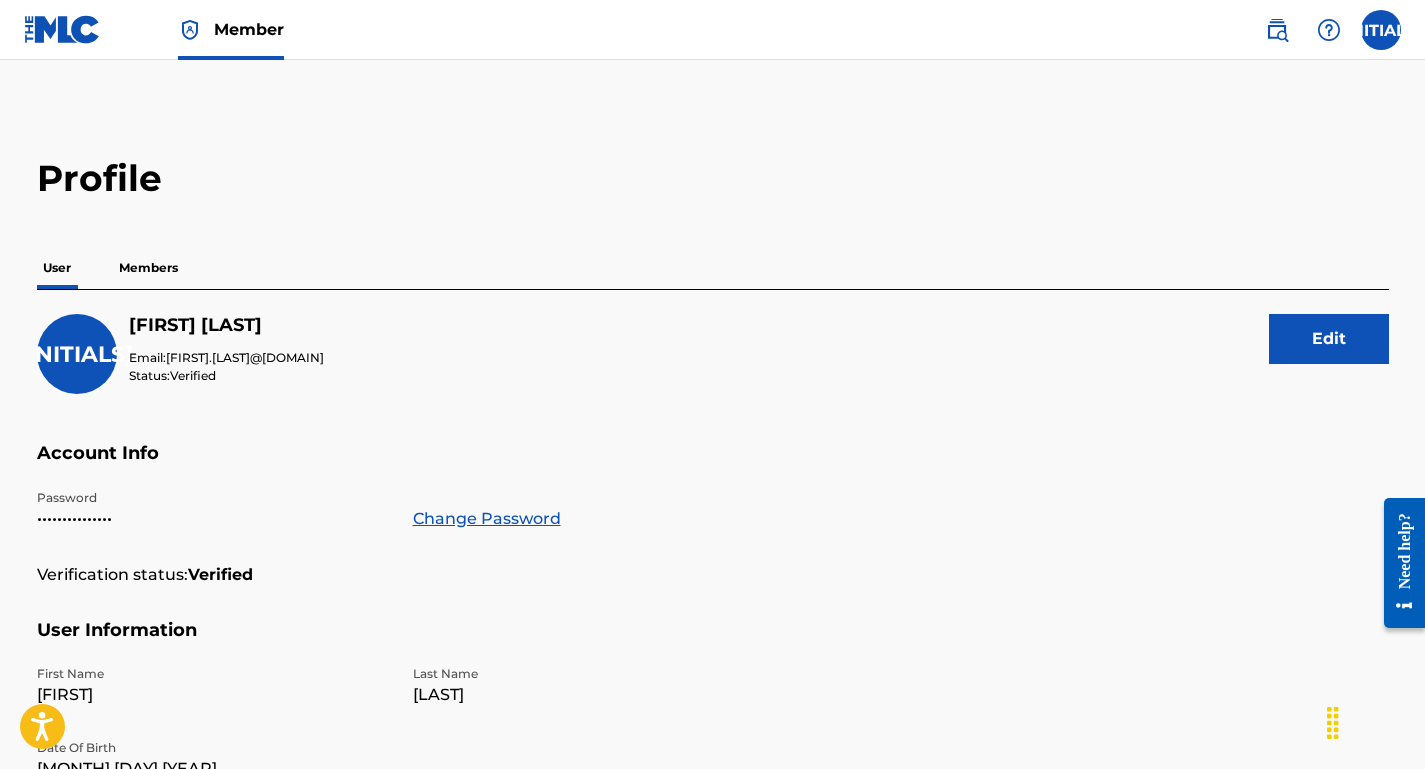 scroll, scrollTop: 0, scrollLeft: 0, axis: both 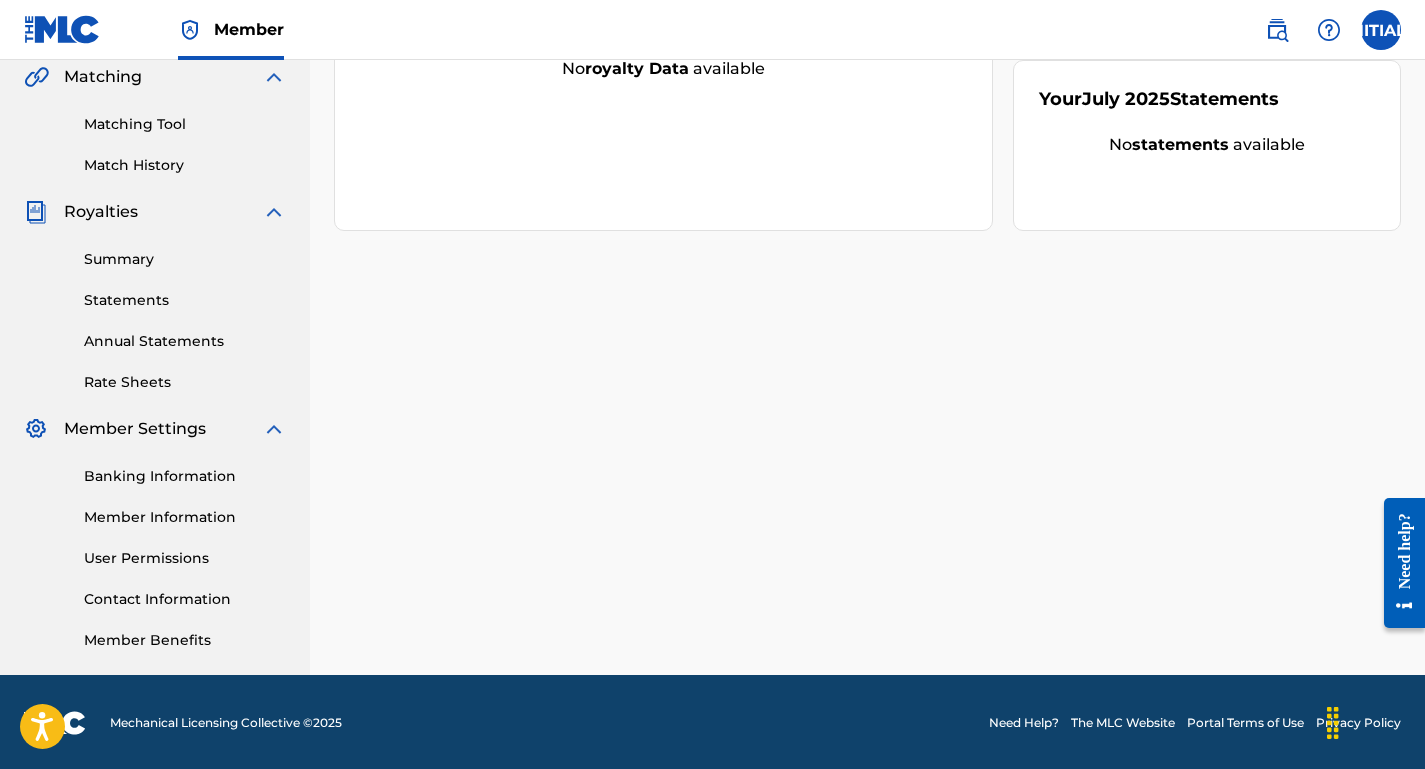 click on "Banking Information" at bounding box center [185, 476] 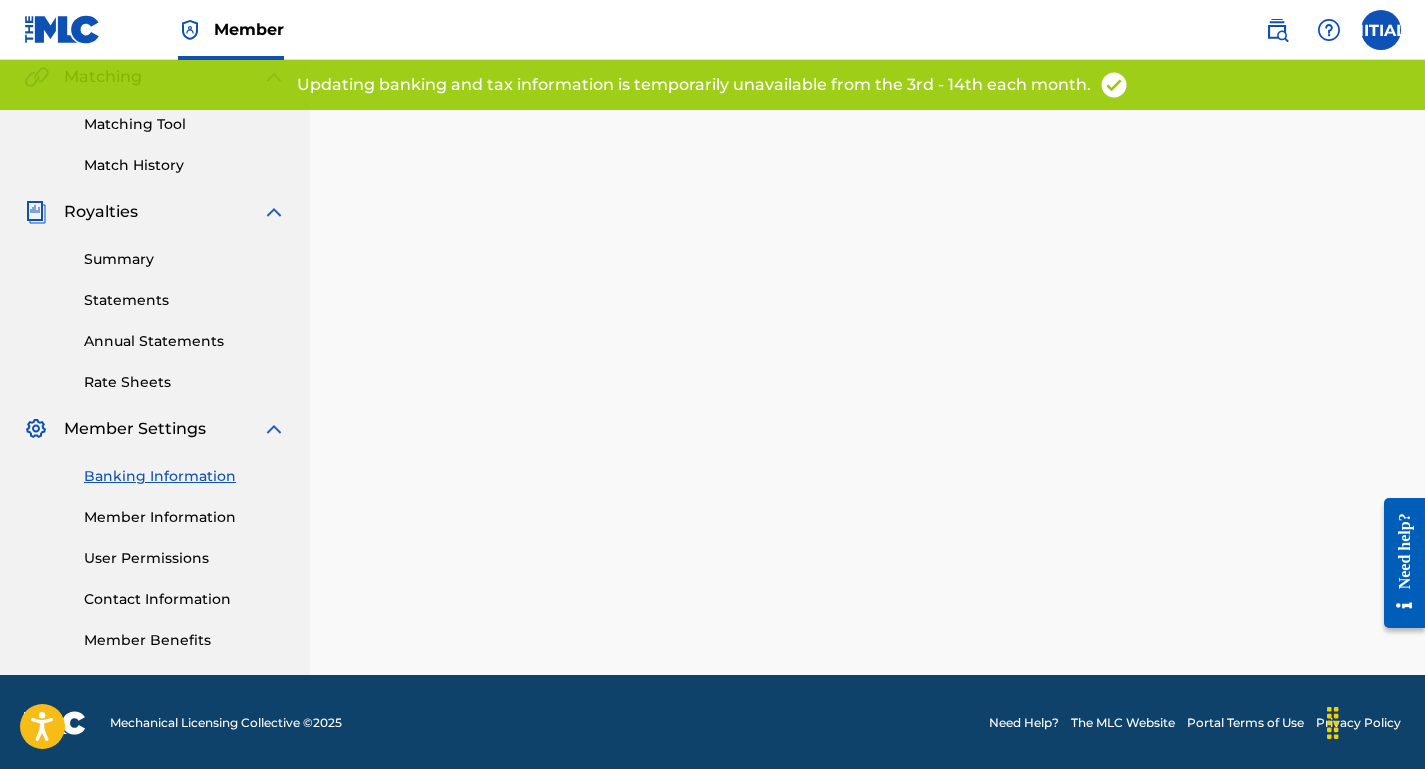 scroll, scrollTop: 0, scrollLeft: 0, axis: both 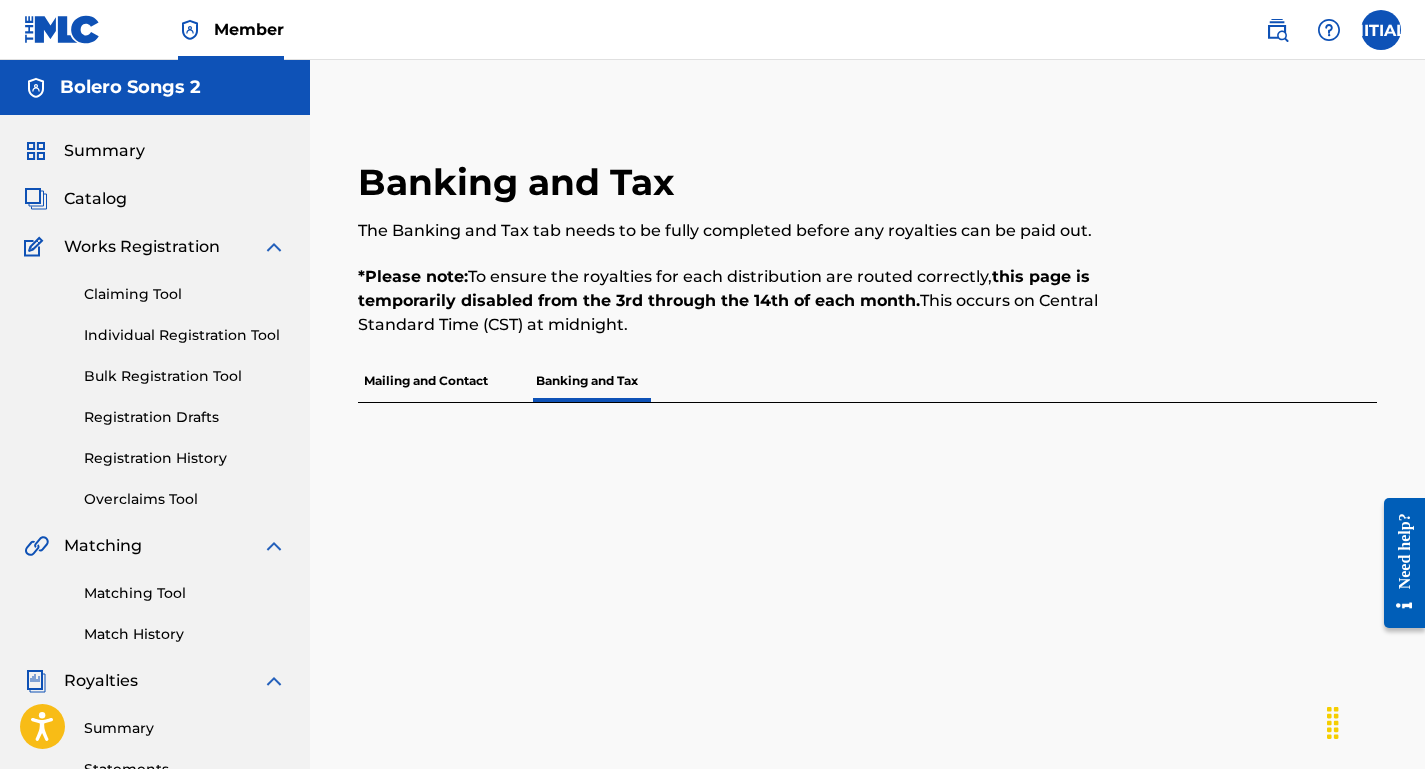 click on "Mailing and Contact" at bounding box center (426, 381) 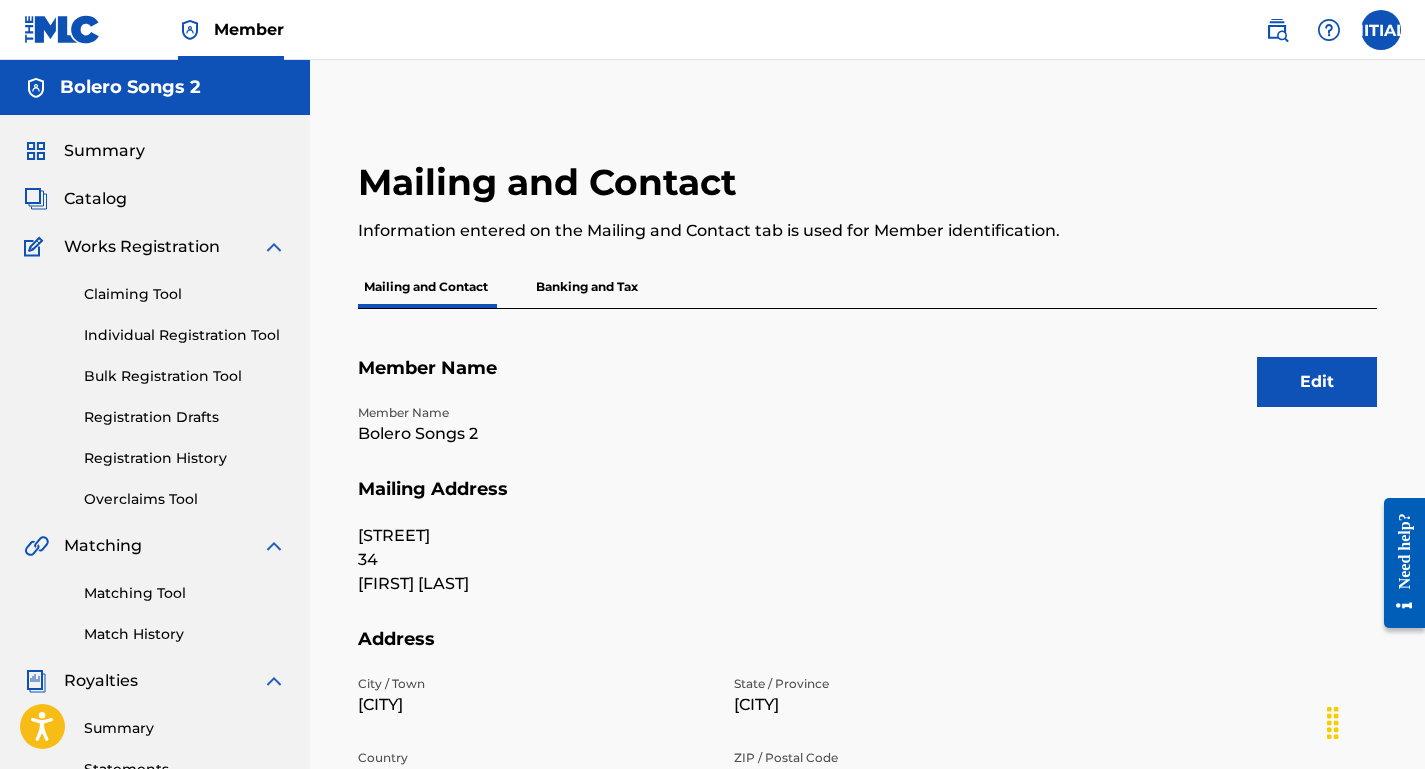 click on "Banking and Tax" at bounding box center (587, 287) 